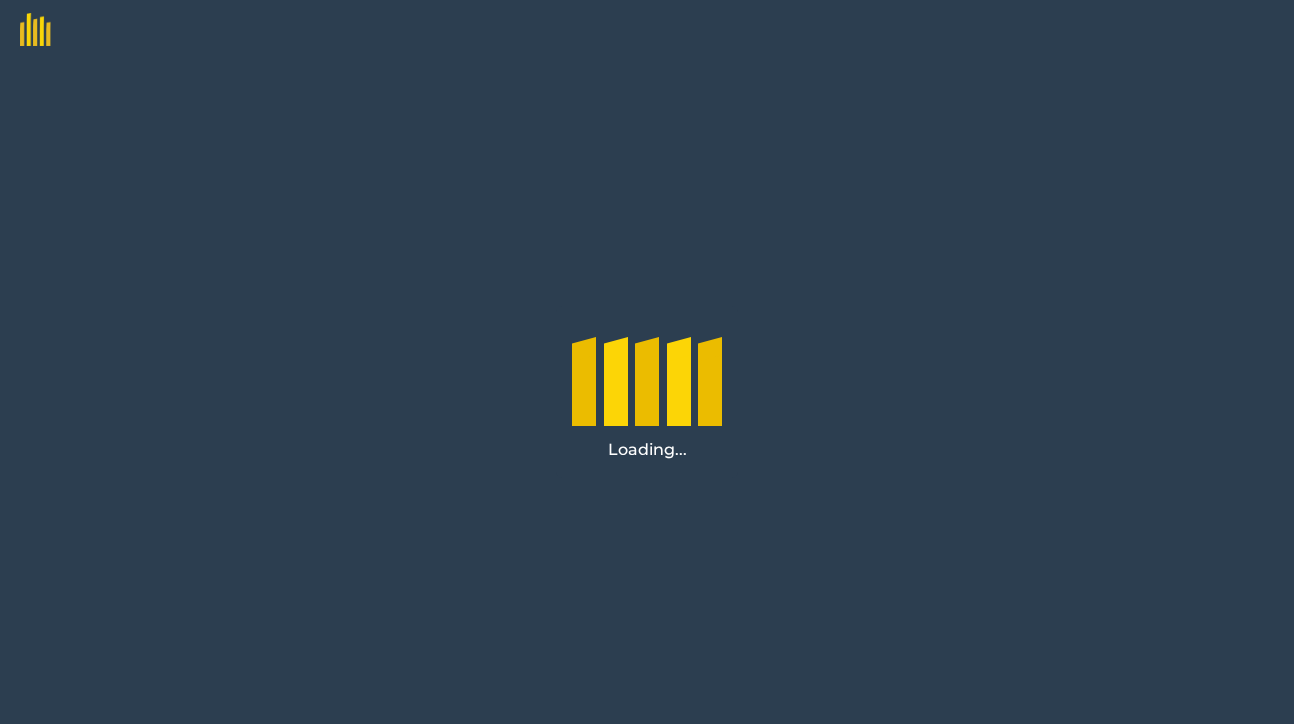 scroll, scrollTop: 0, scrollLeft: 0, axis: both 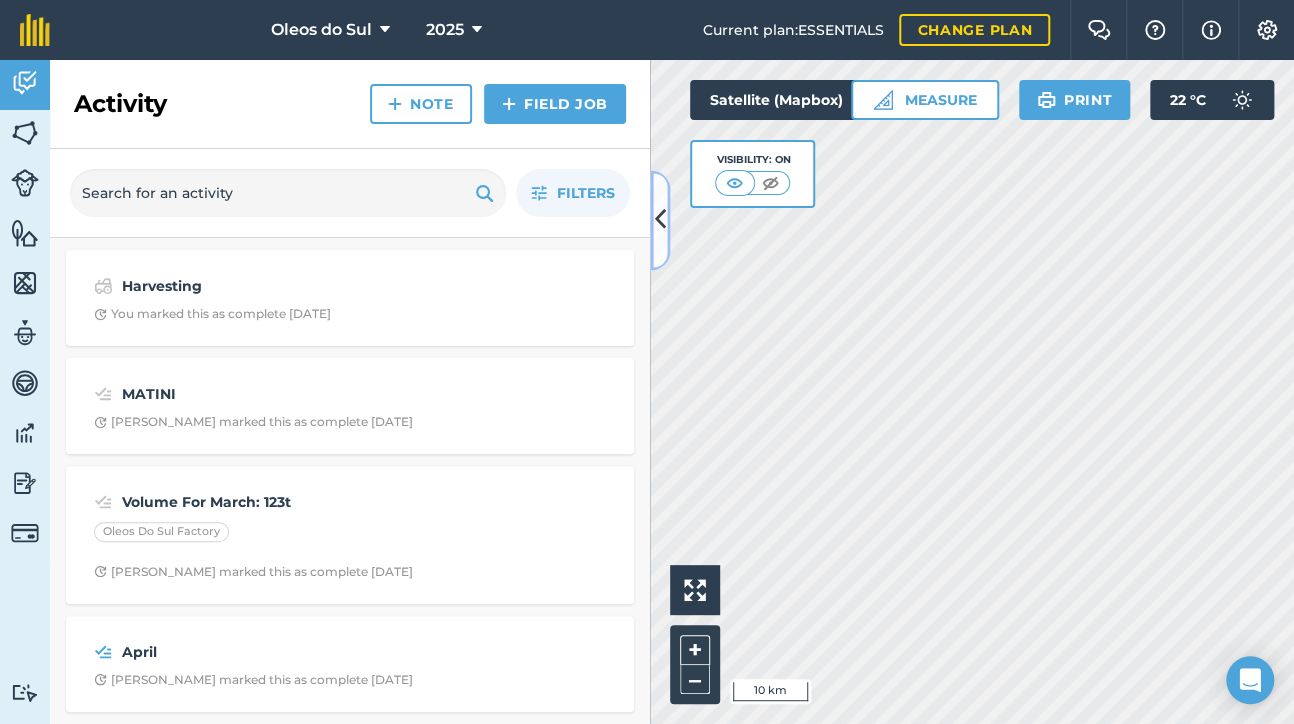 click at bounding box center (660, 220) 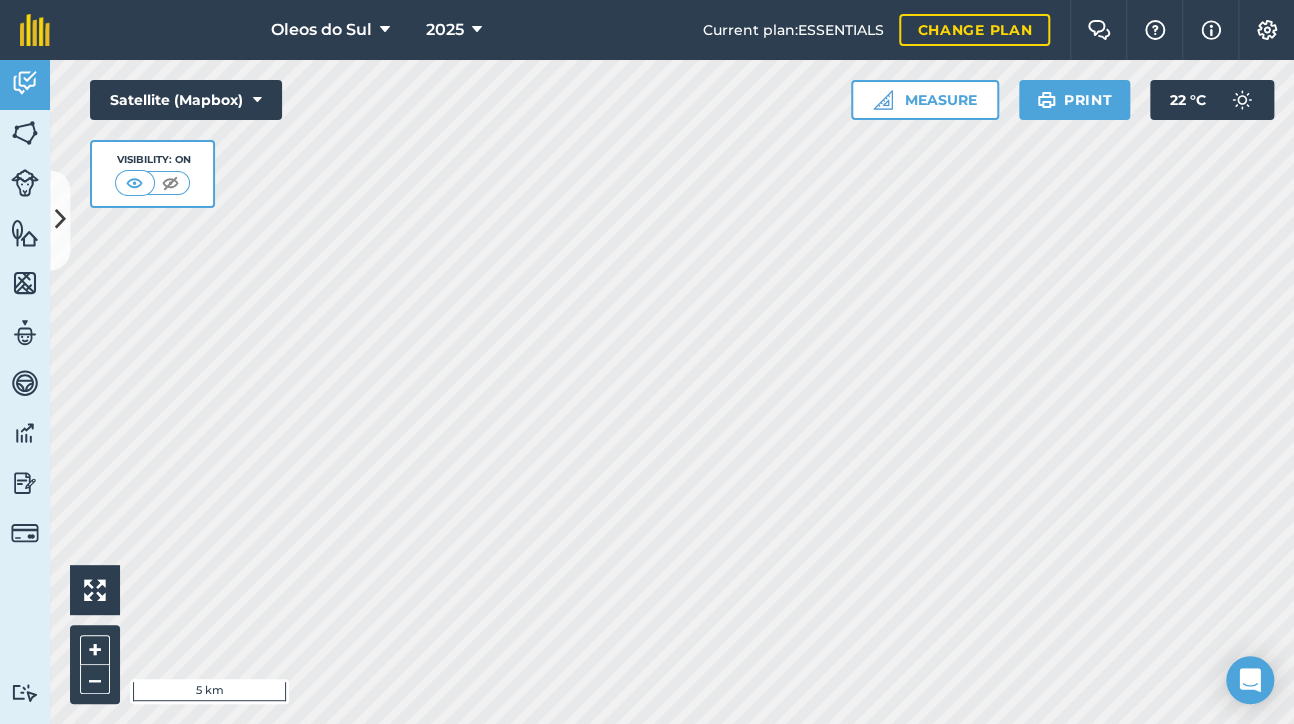 drag, startPoint x: 647, startPoint y: 35, endPoint x: 487, endPoint y: -26, distance: 171.23376 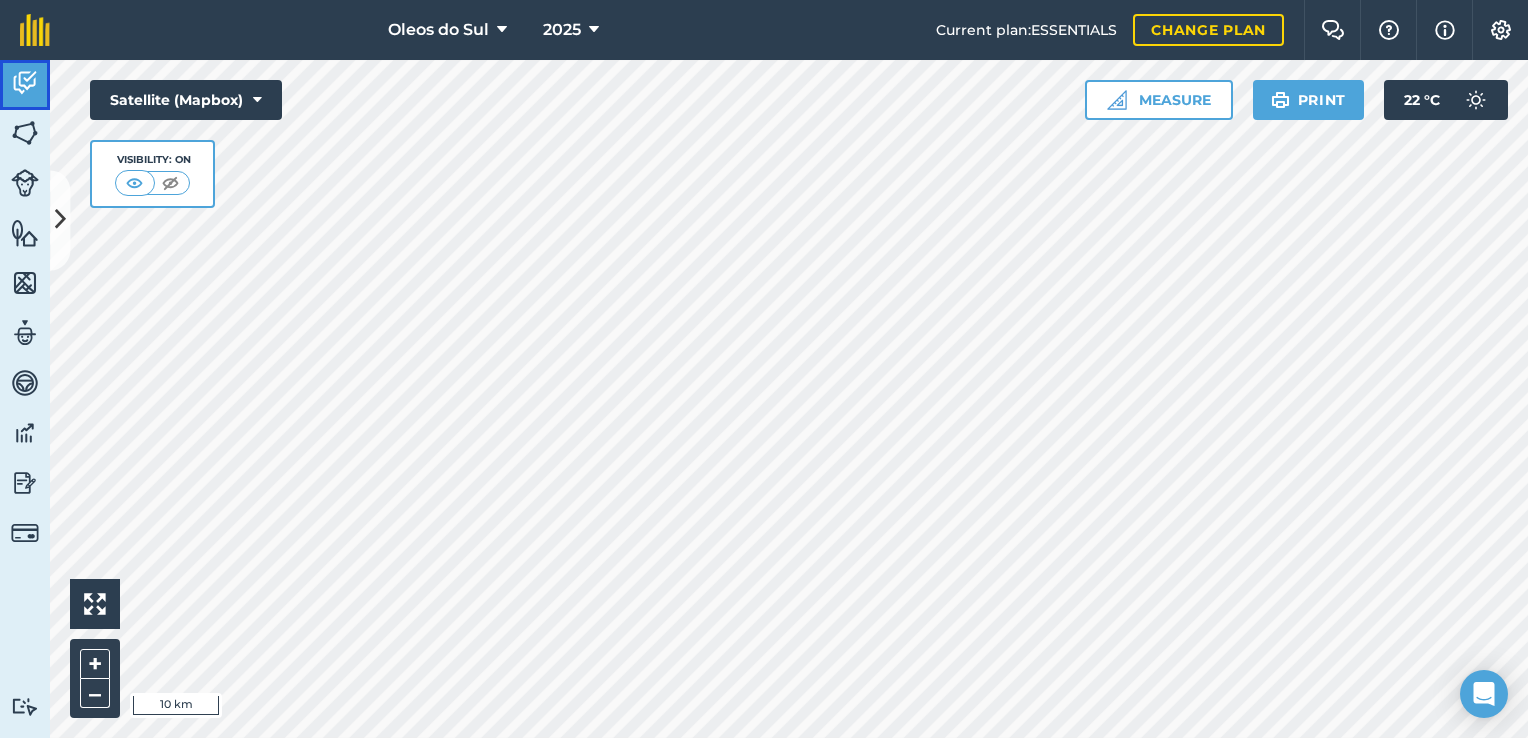 click at bounding box center (25, 83) 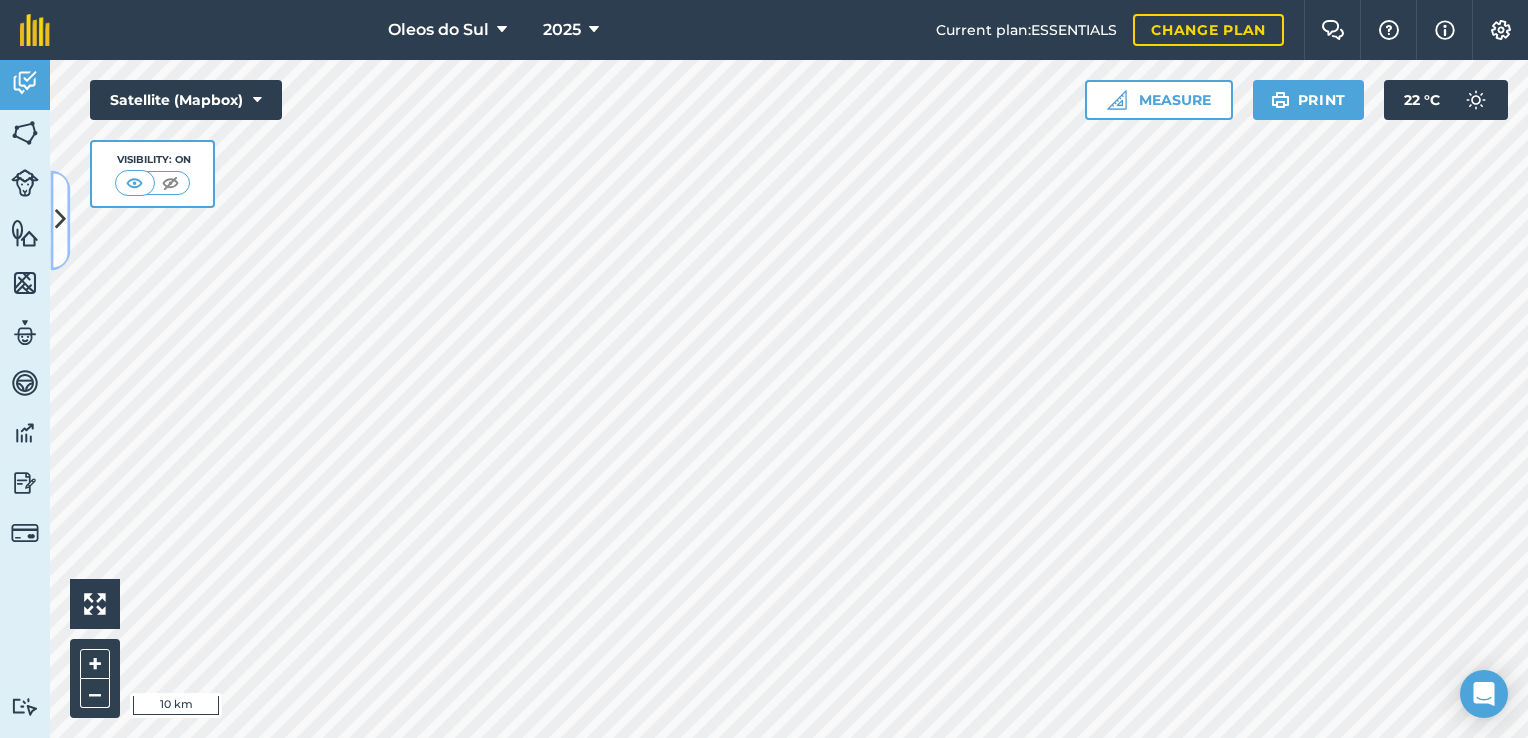 click at bounding box center [60, 220] 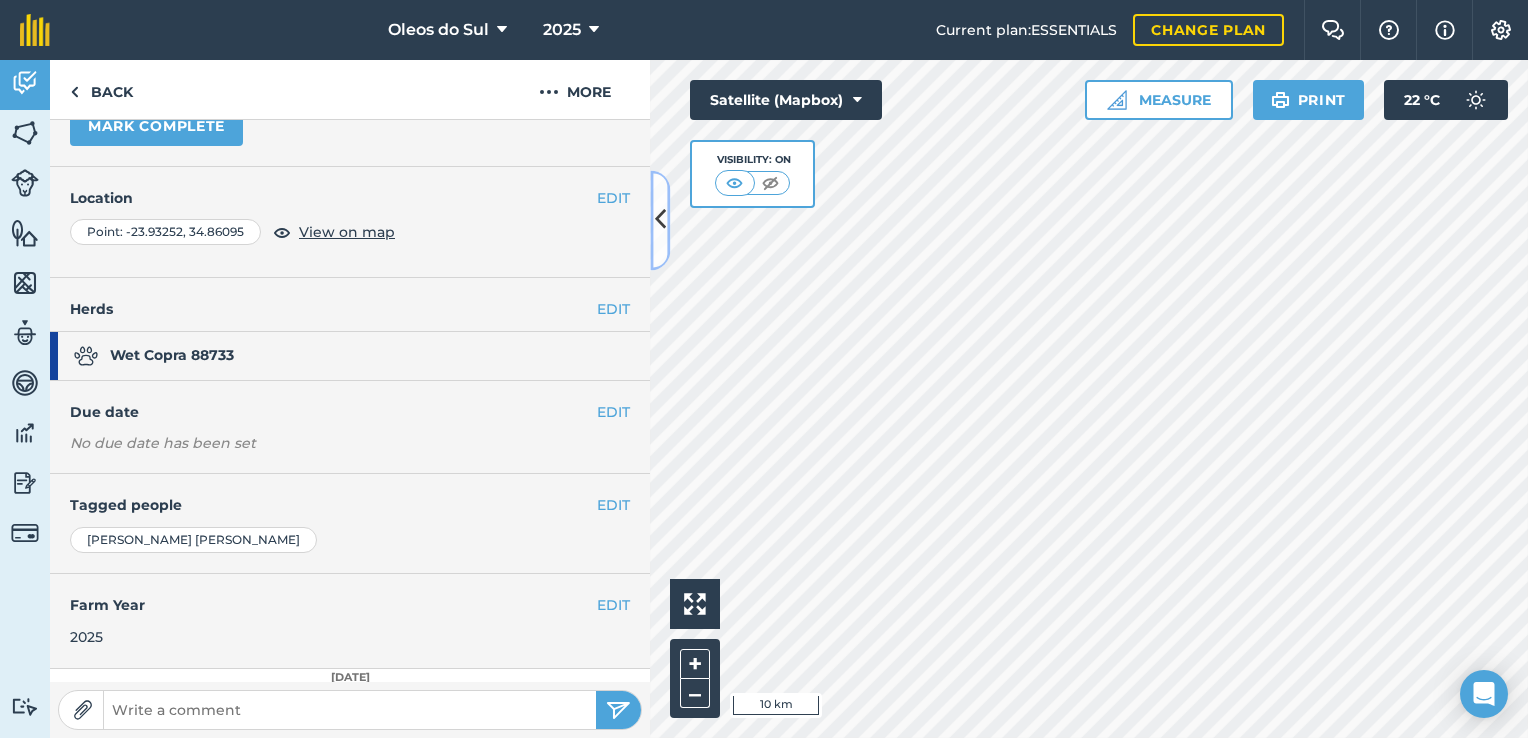 scroll, scrollTop: 158, scrollLeft: 0, axis: vertical 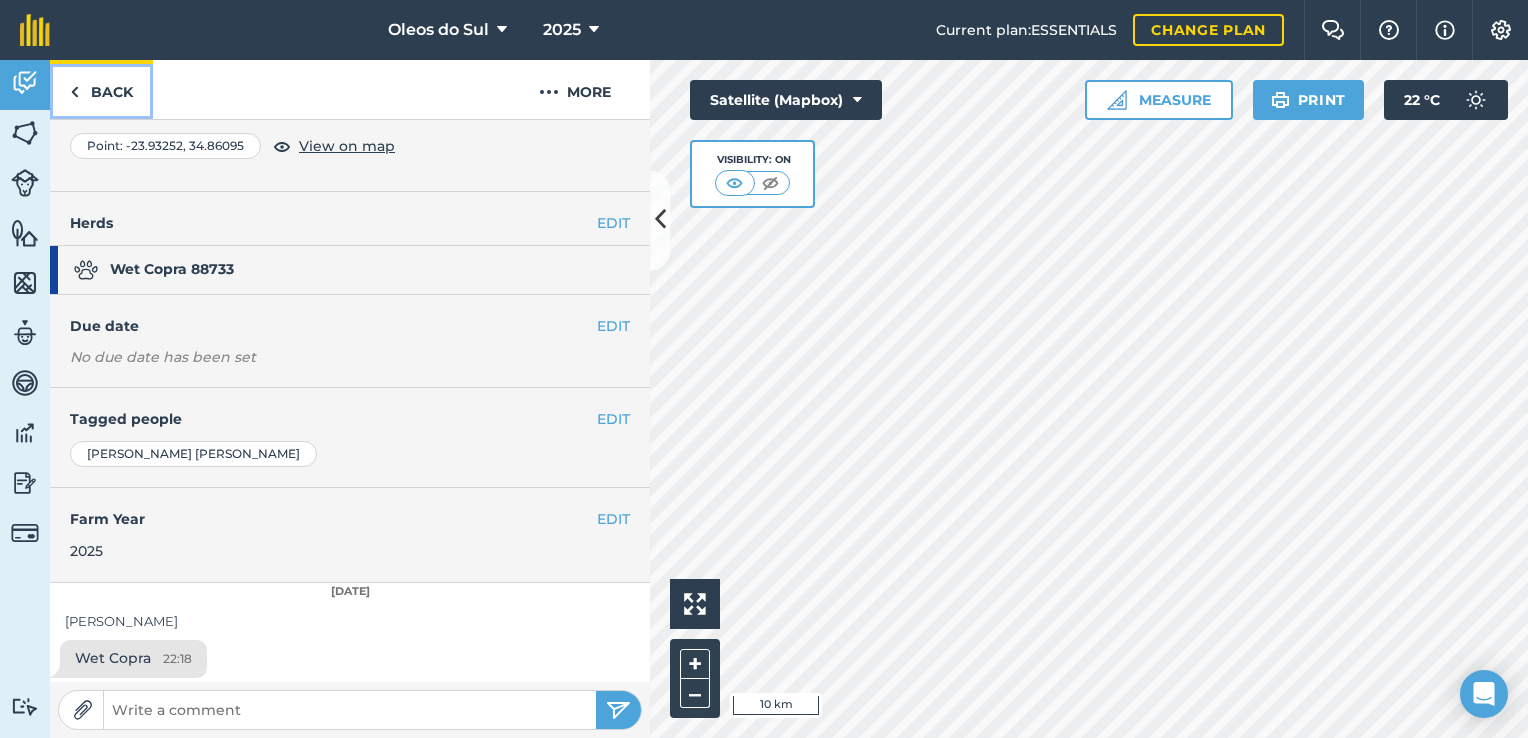 click on "Back" at bounding box center [101, 89] 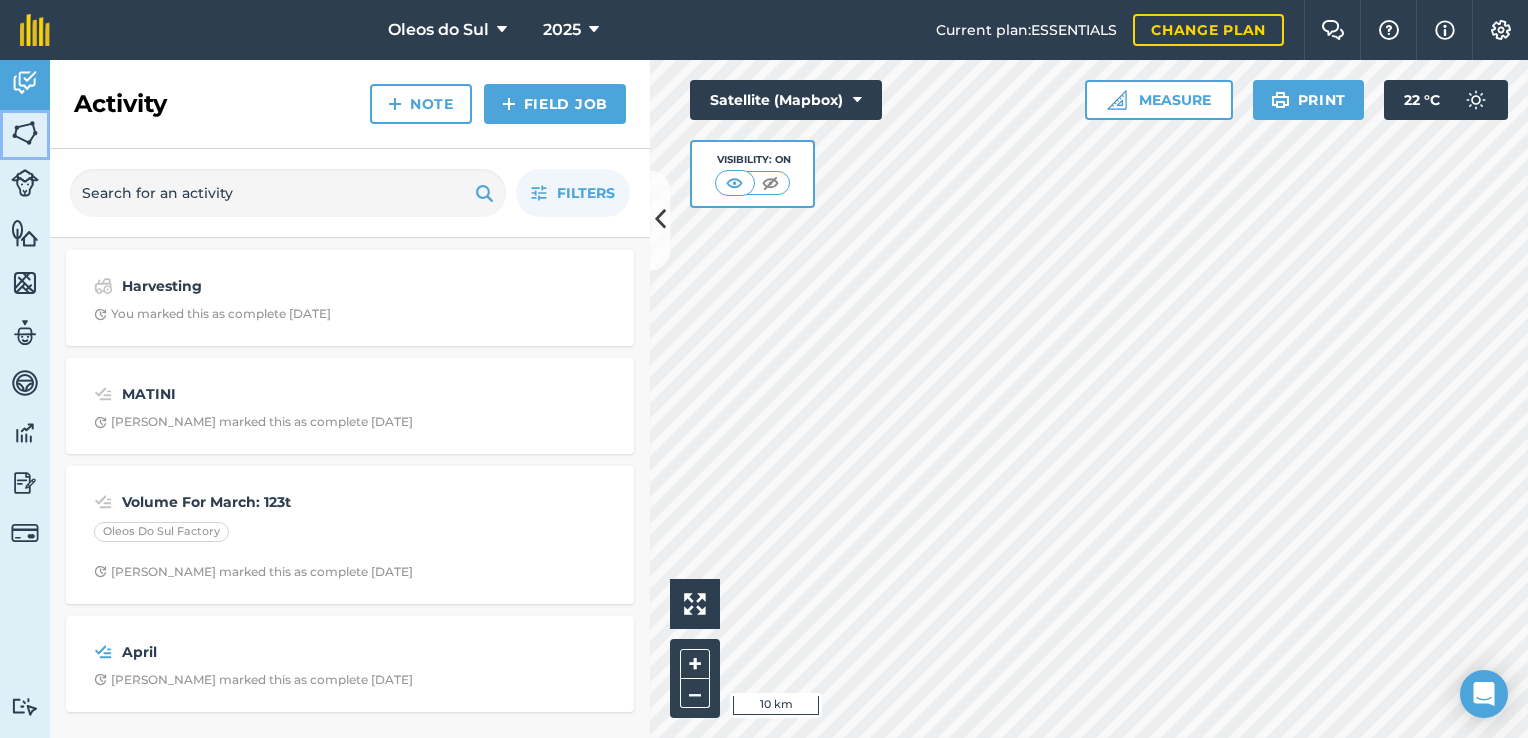 click at bounding box center (25, 133) 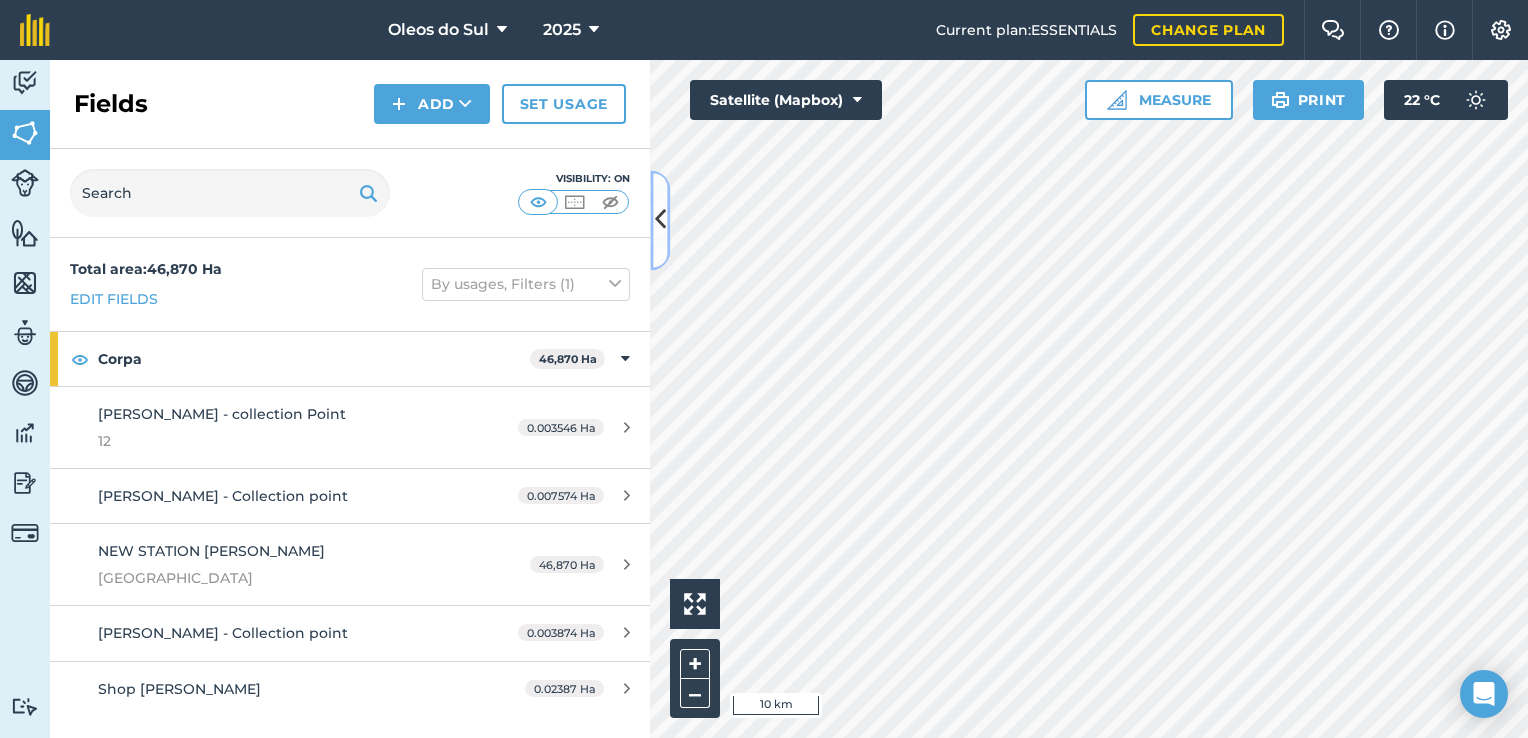 click at bounding box center (660, 220) 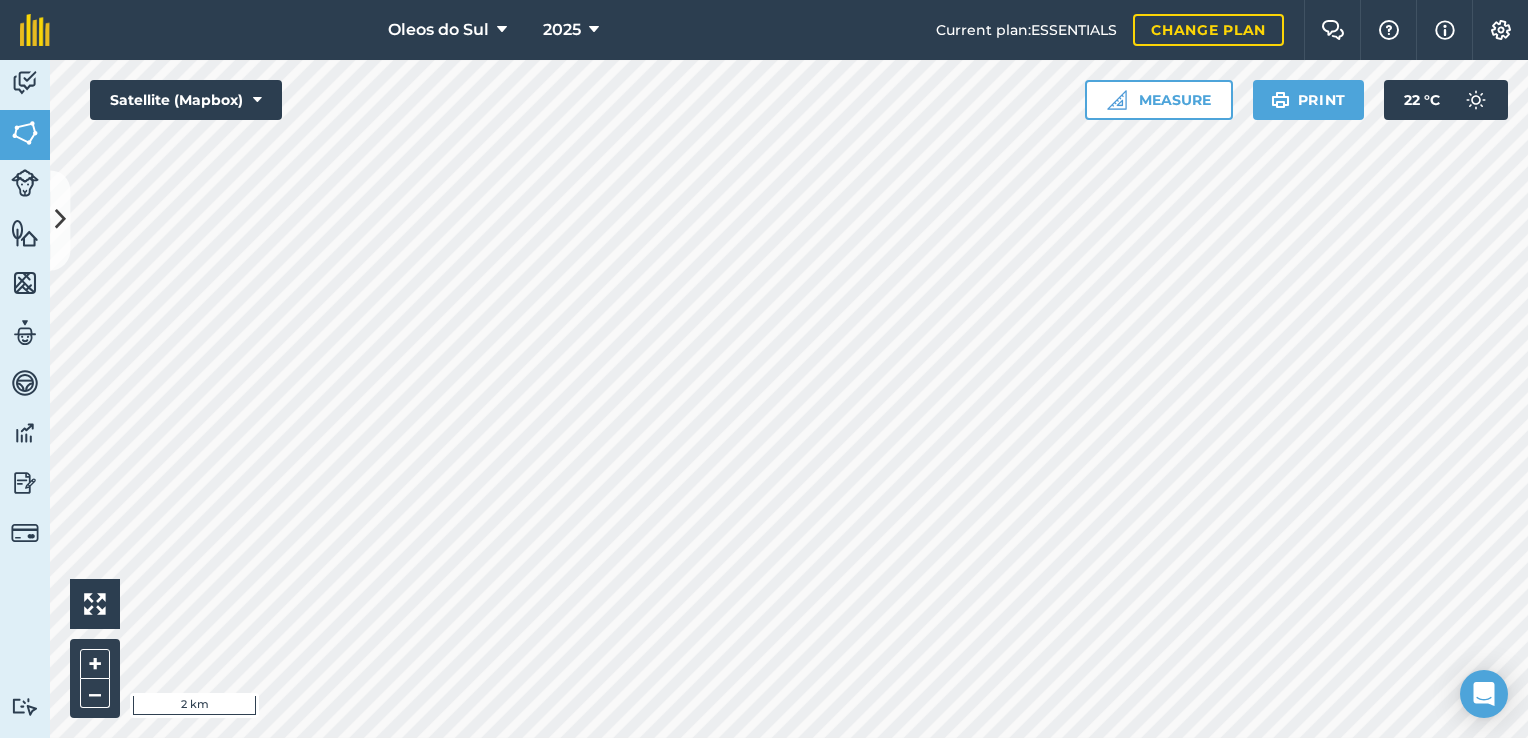 click on "Oleos do Sul 2025 Current plan :  ESSENTIALS   Change plan Farm Chat Help Info Settings Oleos do Sul  -  2025 Printed on  [DATE] Field usages No usage set COCONUT: OIL Corpa Maximum collecting area Feature types COPRA COLECTION-MATINI LINGA LINGA Activity Fields Livestock Features Maps Team Vehicles Data Reporting Billing Tutorials Tutorials Fields   Add   Set usage Visibility: On Total area :  46,870   Ha Edit fields By usages, Filters (1) Corpa 46,870   Ha [PERSON_NAME] - collection Point 12 0.003546   Ha [PERSON_NAME] - Collection point 0.007574   [GEOGRAPHIC_DATA][PERSON_NAME]   Ha [PERSON_NAME] - Collection point 0.003874   Ha Shop [PERSON_NAME] 0.02387   Ha Hello i 2 km + – Satellite (Mapbox) Measure Print 22   ° C" at bounding box center (764, 369) 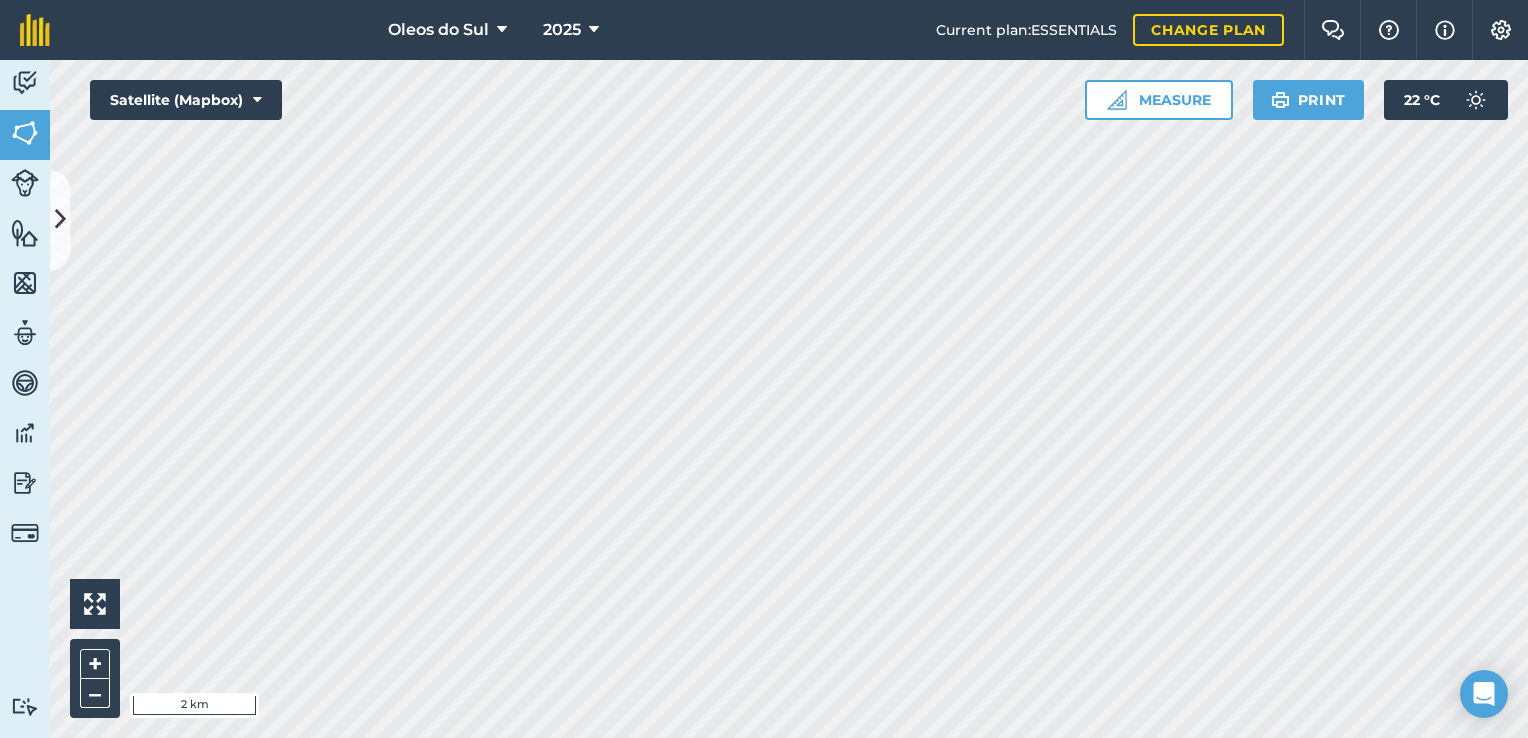click on "Oleos do Sul 2025 Current plan :  ESSENTIALS   Change plan Farm Chat Help Info Settings Oleos do Sul  -  2025 Printed on  [DATE] Field usages No usage set COCONUT: OIL Corpa Maximum collecting area Feature types COPRA COLECTION-MATINI LINGA LINGA Activity Fields Livestock Features Maps Team Vehicles Data Reporting Billing Tutorials Tutorials Fields   Add   Set usage Visibility: On Total area :  46,870   Ha Edit fields By usages, Filters (1) Corpa 46,870   Ha [PERSON_NAME] - collection Point 12 0.003546   Ha [PERSON_NAME] - Collection point 0.007574   [GEOGRAPHIC_DATA][PERSON_NAME]   Ha [PERSON_NAME] - Collection point 0.003874   Ha Shop [PERSON_NAME] 0.02387   Ha Hello i 2 km + – Satellite (Mapbox) Measure Print 22   ° C" at bounding box center (764, 369) 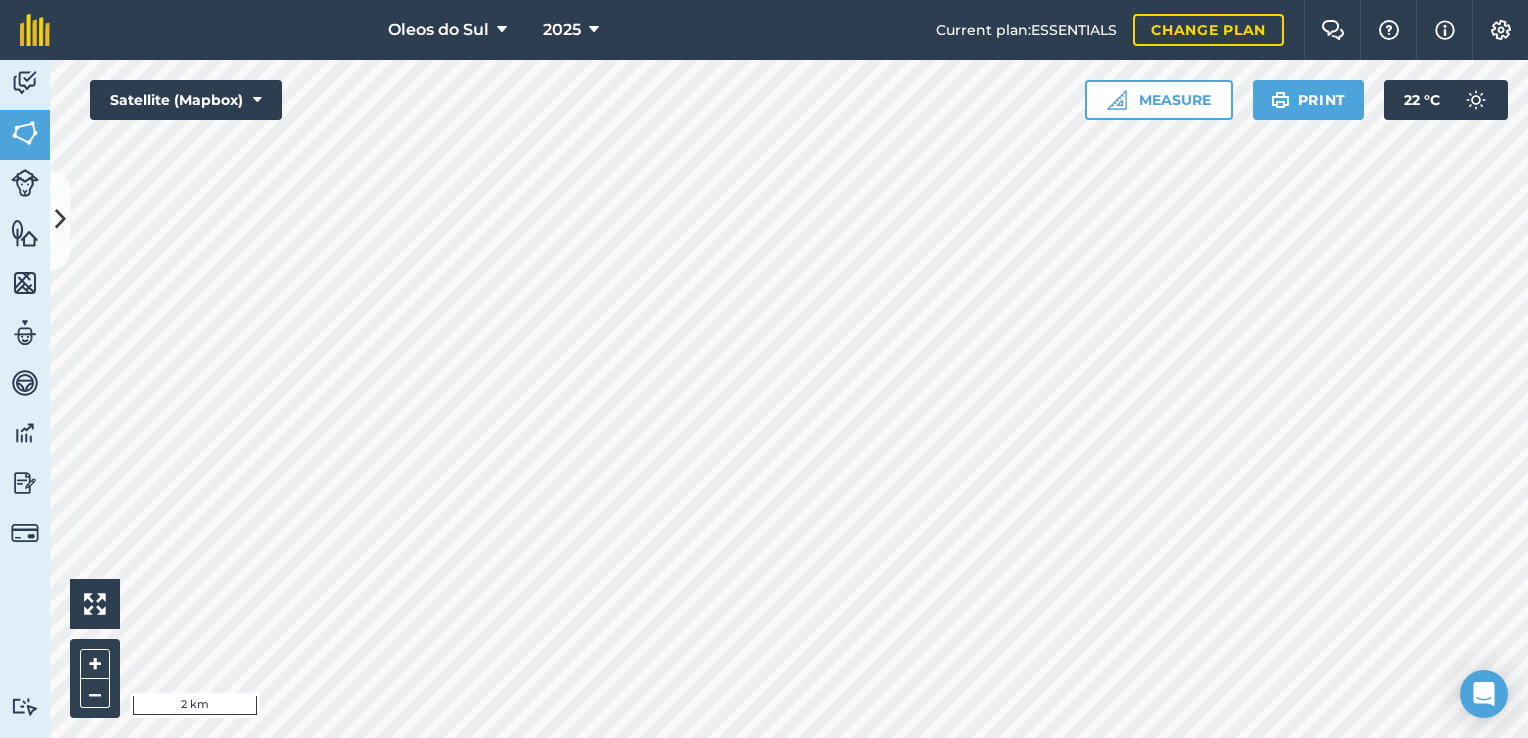 click on "Oleos do Sul 2025 Current plan :  ESSENTIALS   Change plan Farm Chat Help Info Settings Oleos do Sul  -  2025 Printed on  [DATE] Field usages No usage set COCONUT: OIL Corpa Maximum collecting area Feature types COPRA COLECTION-MATINI LINGA LINGA Activity Fields Livestock Features Maps Team Vehicles Data Reporting Billing Tutorials Tutorials Fields   Add   Set usage Visibility: On Total area :  46,870   Ha Edit fields By usages, Filters (1) Corpa 46,870   Ha [PERSON_NAME] - collection Point 12 0.003546   Ha [PERSON_NAME] - Collection point 0.007574   [GEOGRAPHIC_DATA][PERSON_NAME]   Ha [PERSON_NAME] - Collection point 0.003874   Ha Shop [PERSON_NAME] 0.02387   Ha Hello i 2 km + – Satellite (Mapbox) Measure Print 22   ° C" at bounding box center [764, 369] 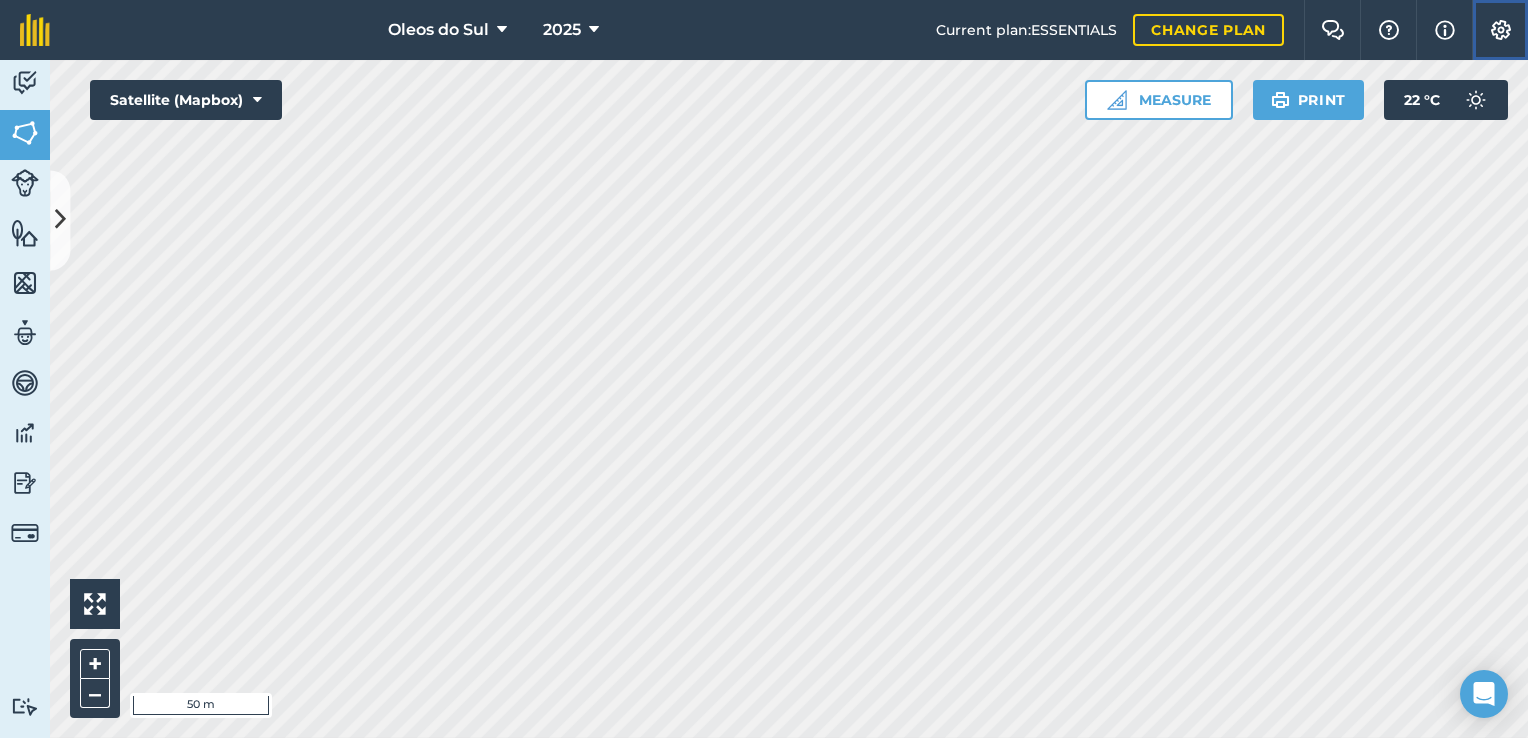 click at bounding box center (1501, 30) 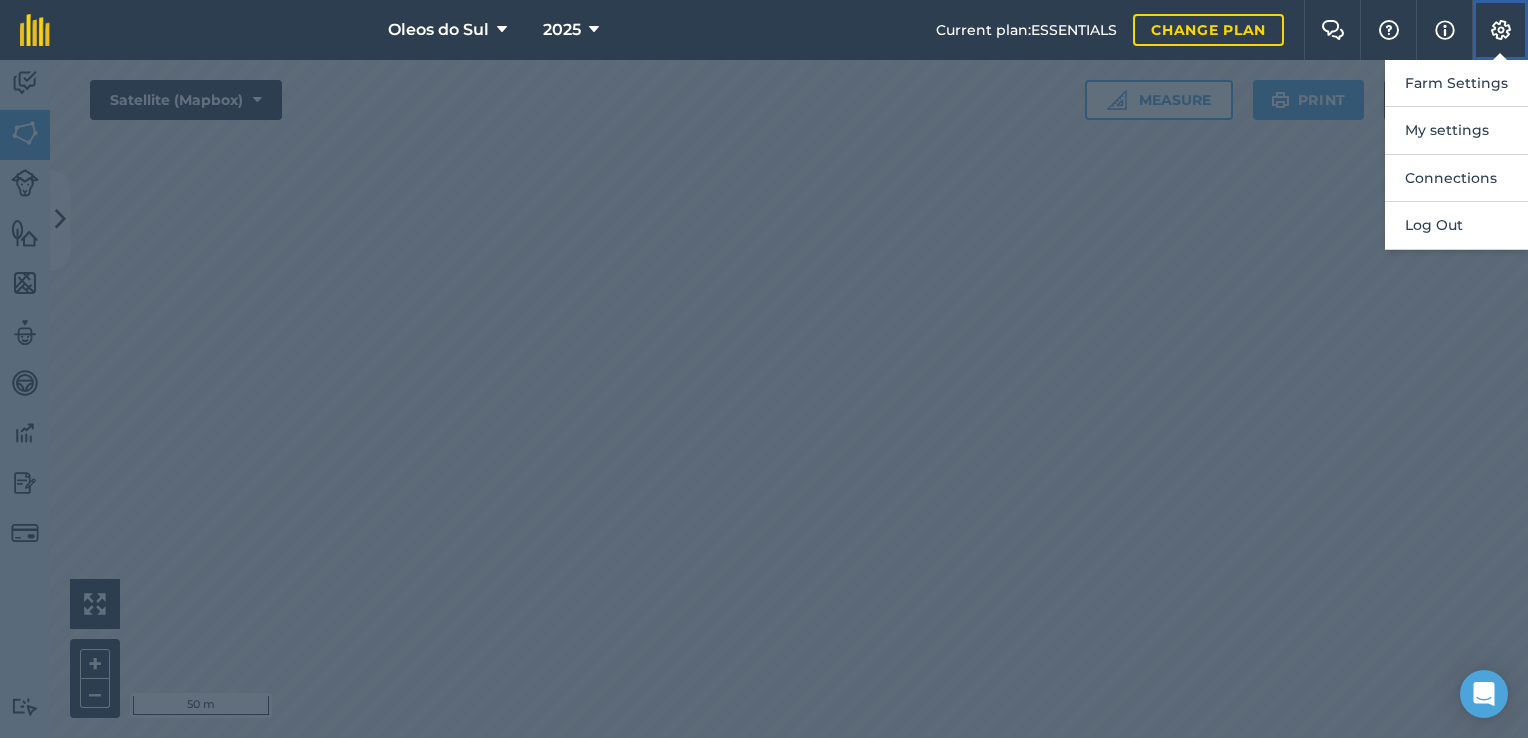 click at bounding box center (1501, 30) 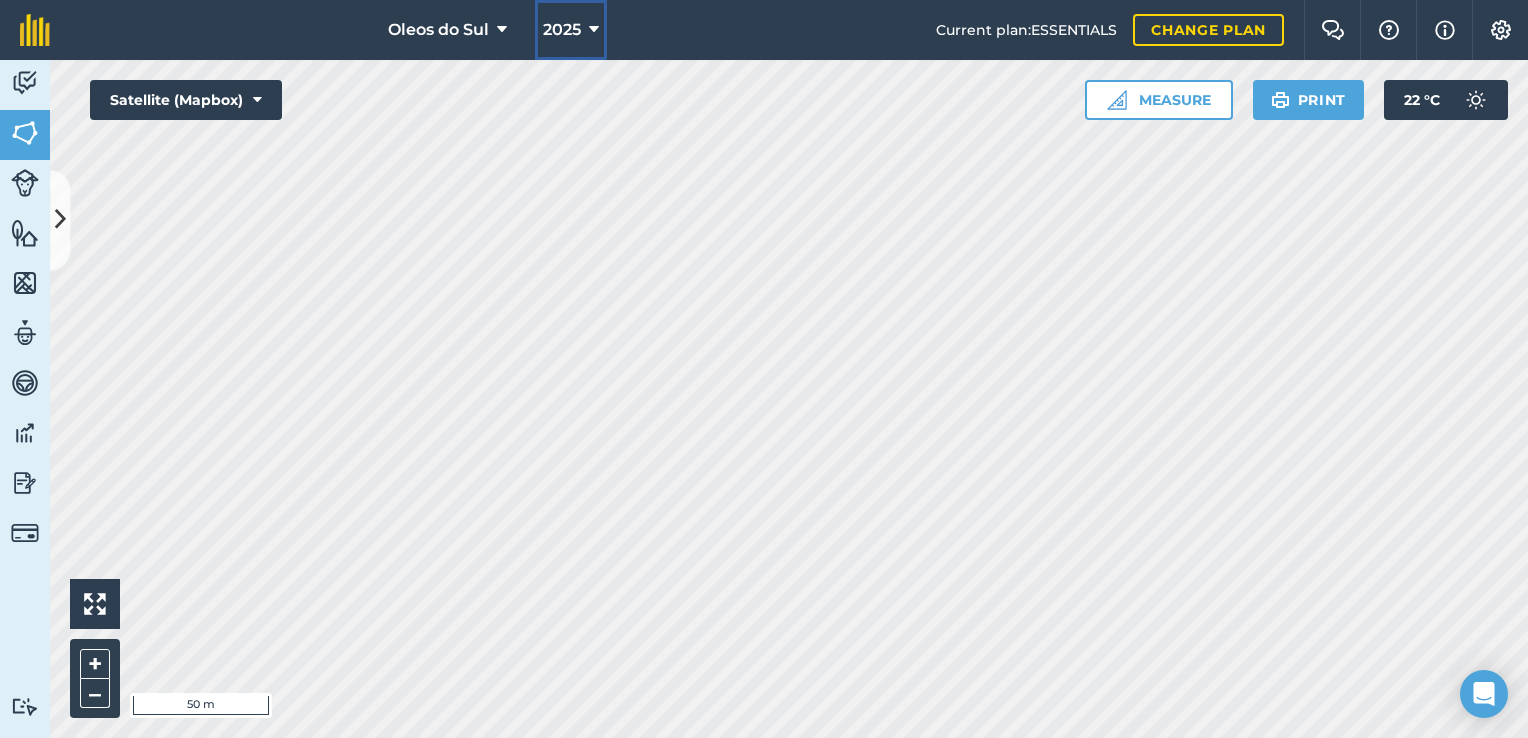 click at bounding box center [594, 30] 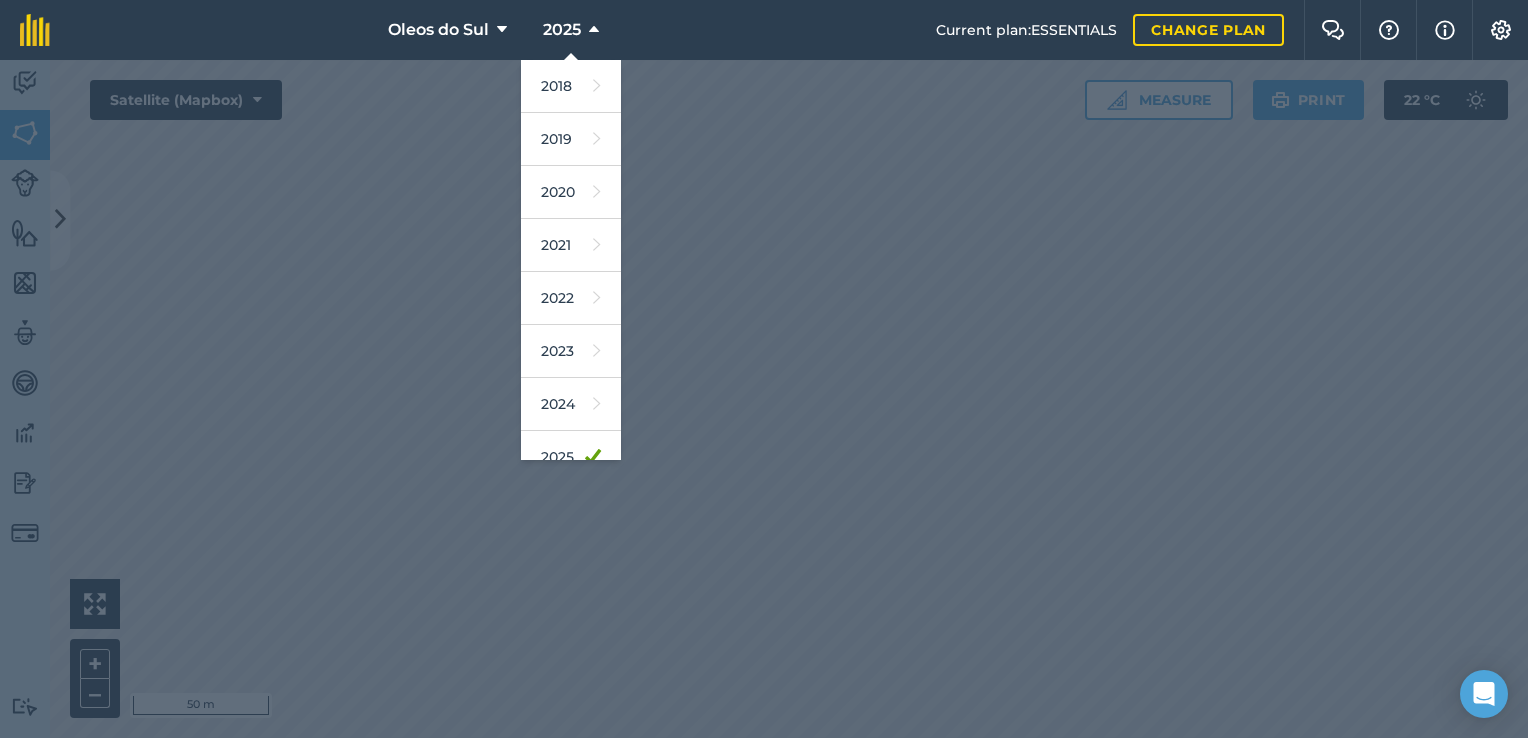 click at bounding box center (764, 399) 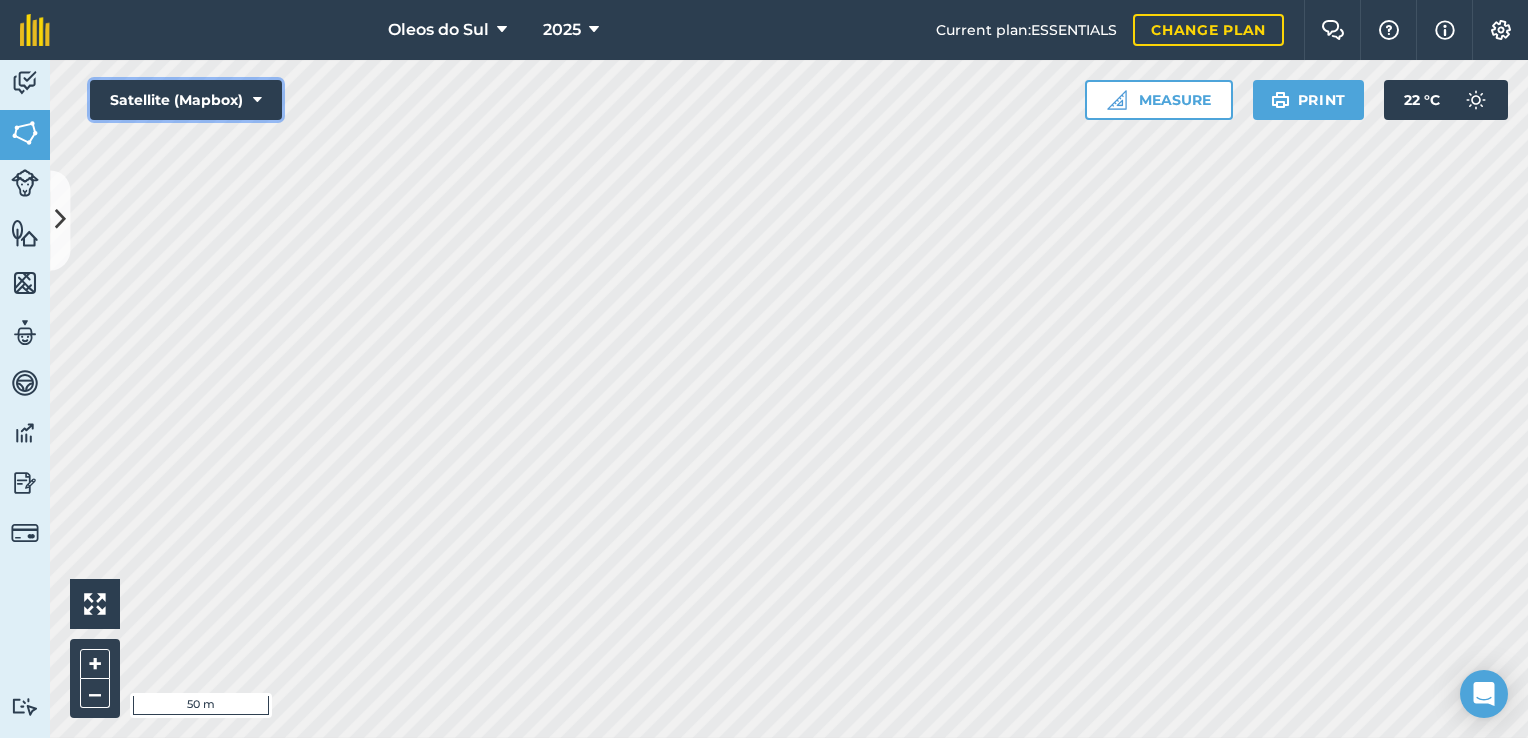 click at bounding box center [257, 100] 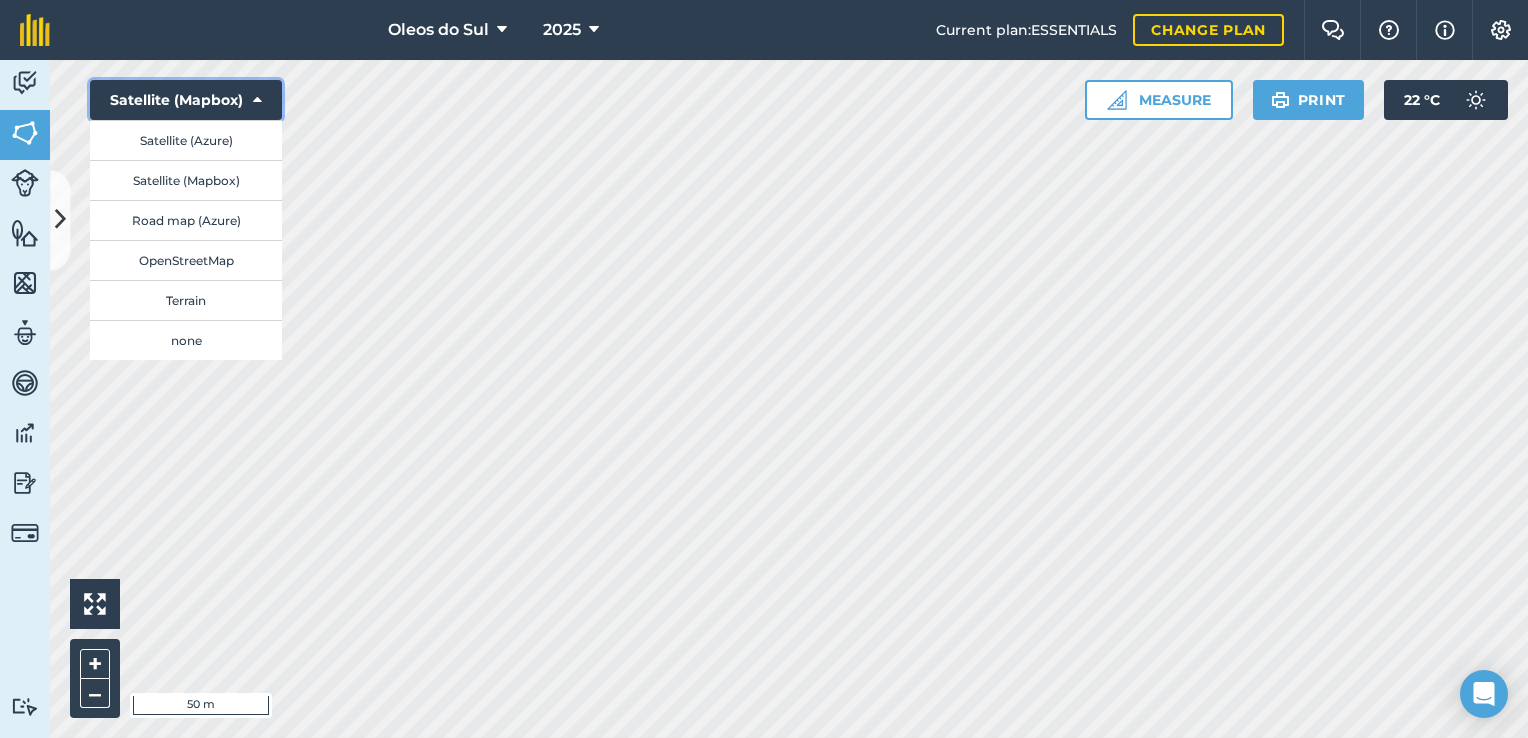 click at bounding box center [257, 100] 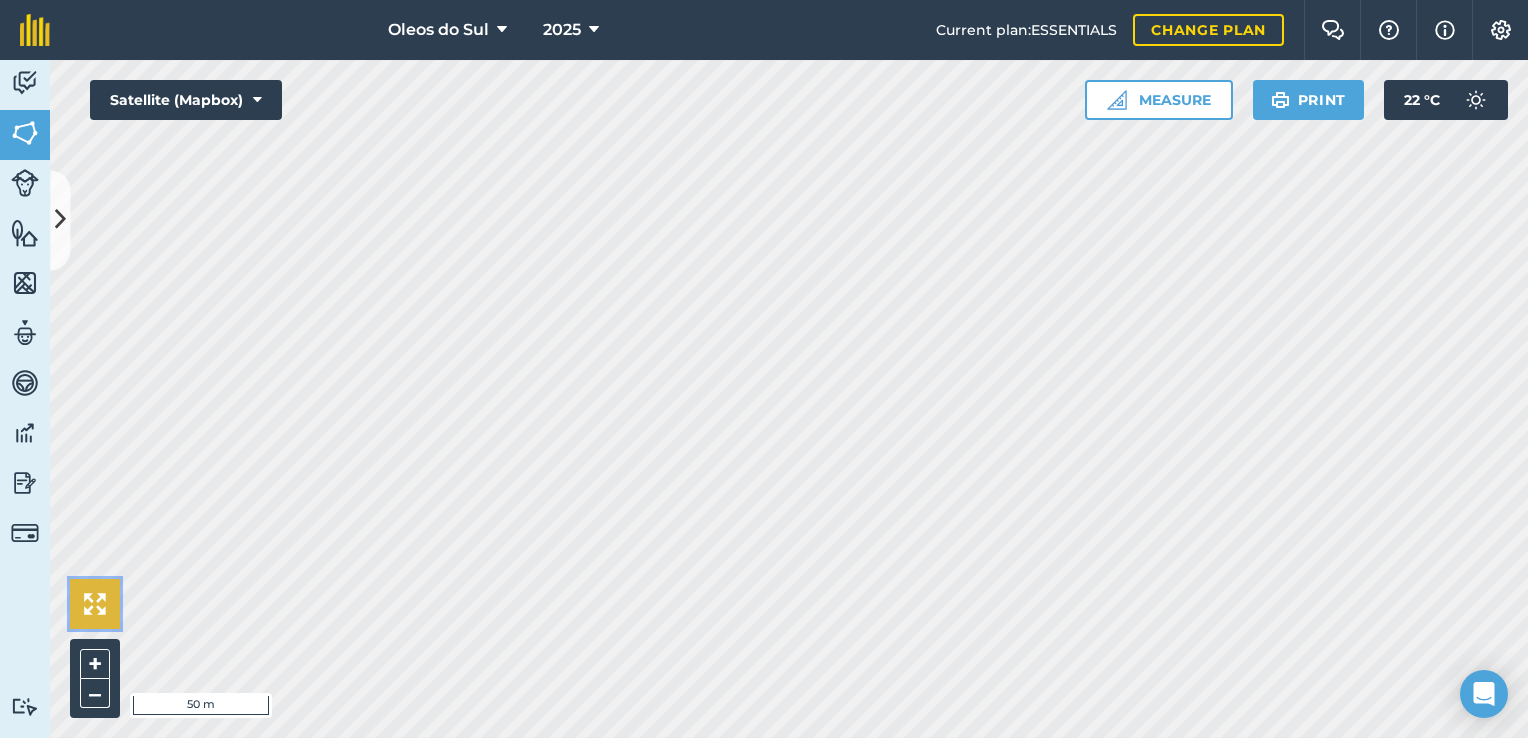 click at bounding box center (95, 604) 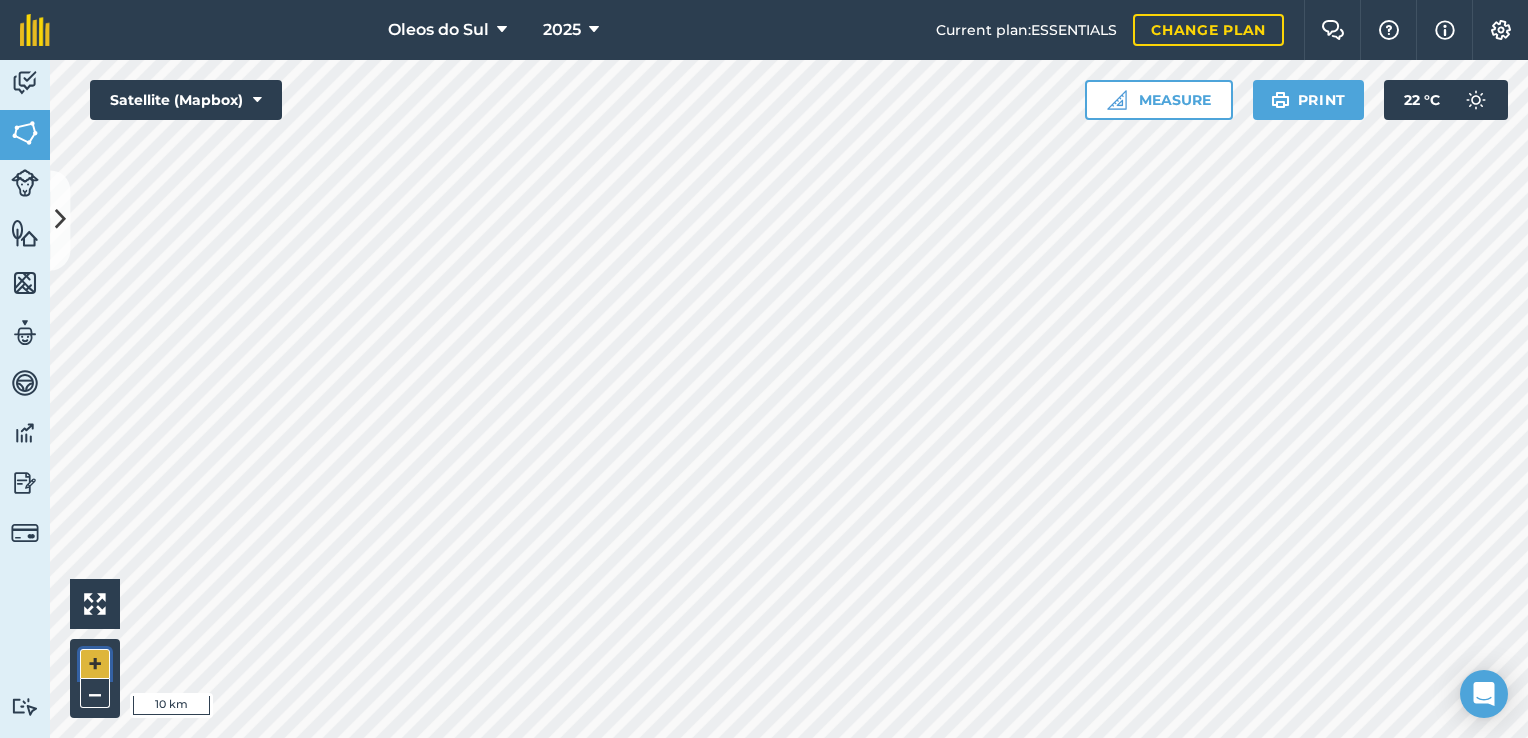 click on "+" at bounding box center [95, 664] 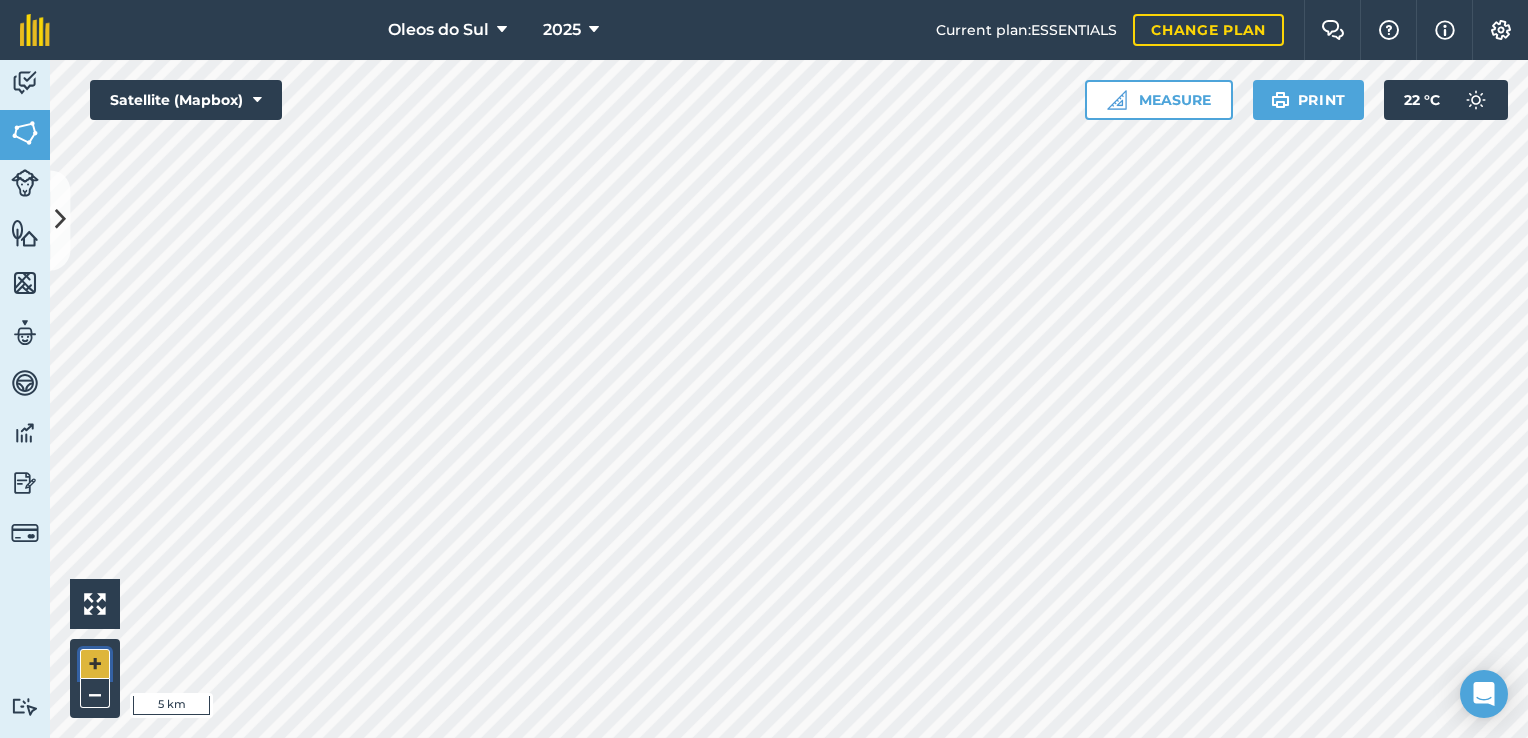 click on "+" at bounding box center [95, 664] 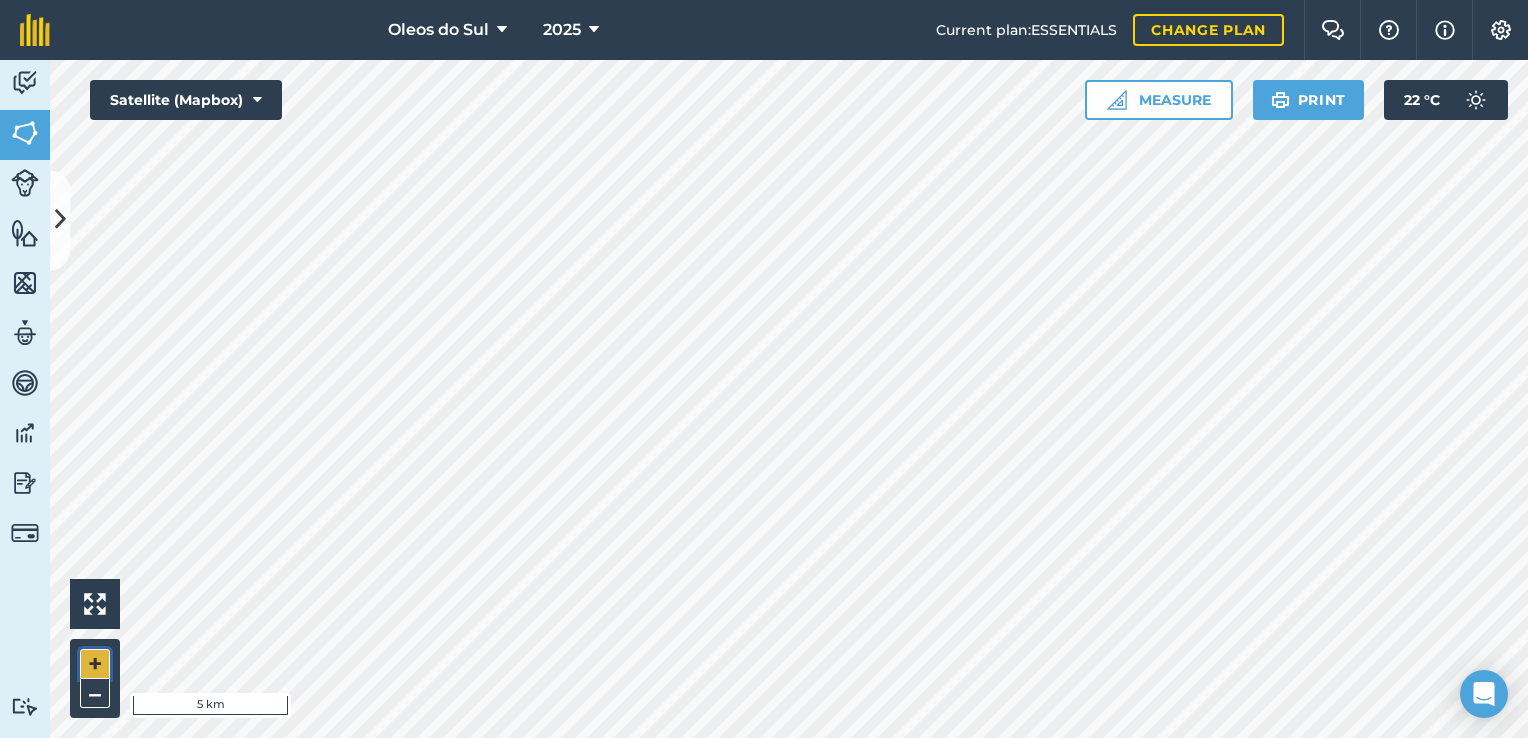 click on "+" at bounding box center (95, 664) 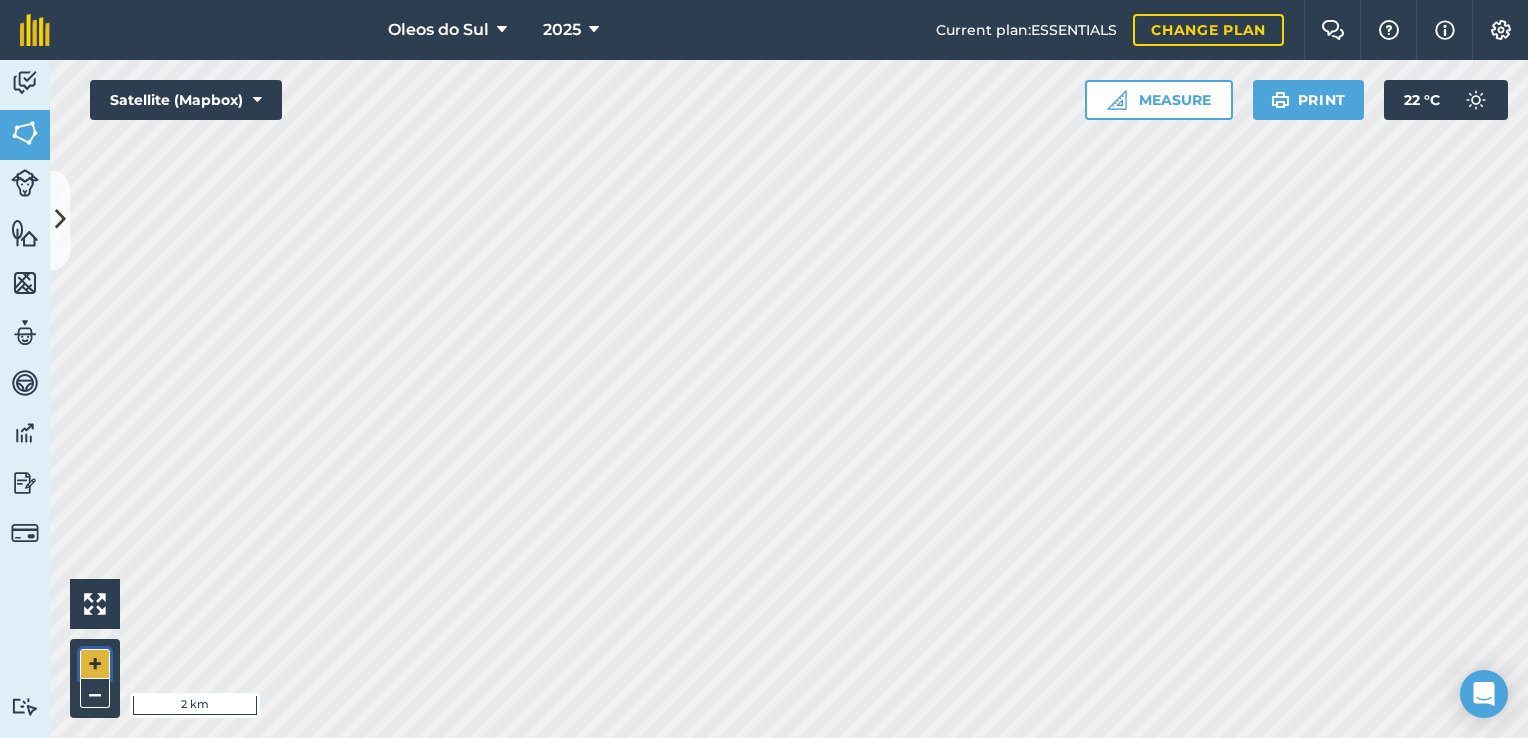 click on "+" at bounding box center (95, 664) 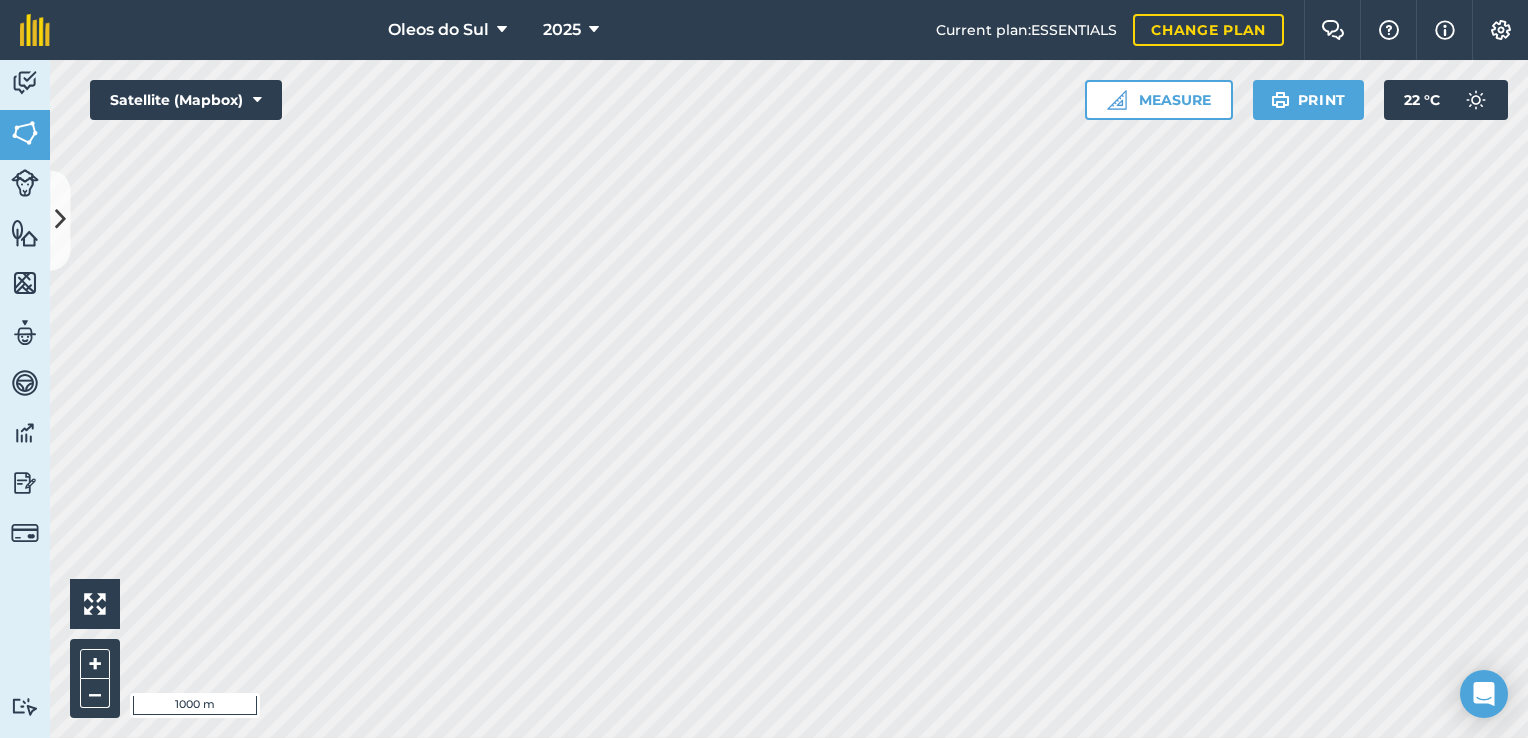 click on "Hello i 1000 m + – Satellite (Mapbox) Measure Print 22   ° C" at bounding box center [789, 399] 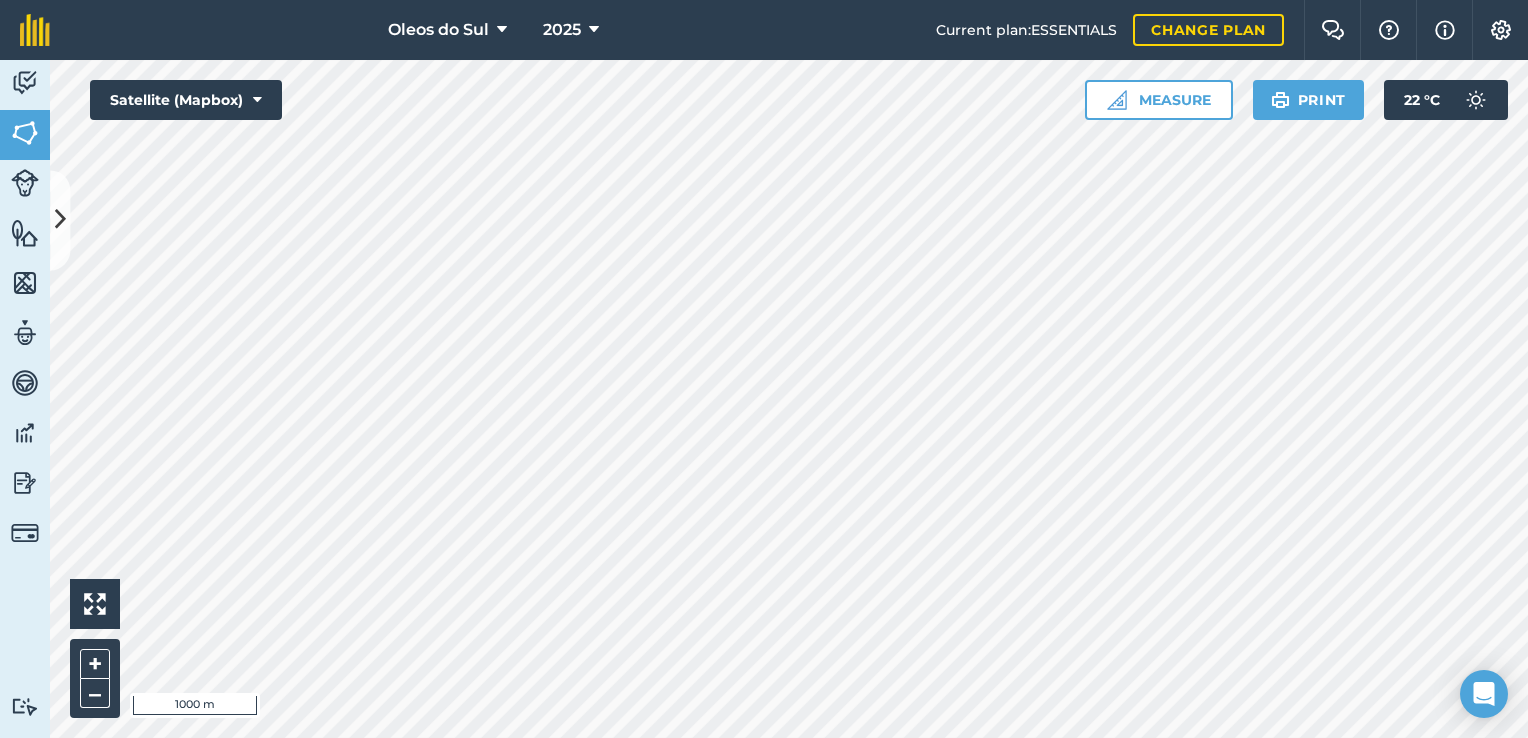 click on "Oleos do Sul 2025 Current plan :  ESSENTIALS   Change plan Farm Chat Help Info Settings Oleos do Sul  -  2025 Printed on  [DATE] Field usages No usage set COCONUT: OIL Corpa Maximum collecting area Feature types COPRA COLECTION-MATINI LINGA LINGA Activity Fields Livestock Features Maps Team Vehicles Data Reporting Billing Tutorials Tutorials Fields   Add   Set usage Visibility: On Total area :  46,870   Ha Edit fields By usages, Filters (1) Corpa 46,870   Ha [PERSON_NAME] - collection Point 12 0.003546   Ha [PERSON_NAME] - Collection point 0.007574   [GEOGRAPHIC_DATA][PERSON_NAME]   Ha [PERSON_NAME] - Collection point 0.003874   Ha Shop [PERSON_NAME] 0.02387   Ha Hello i 1000 m + – Satellite (Mapbox) Measure Print 22   ° C" at bounding box center [764, 369] 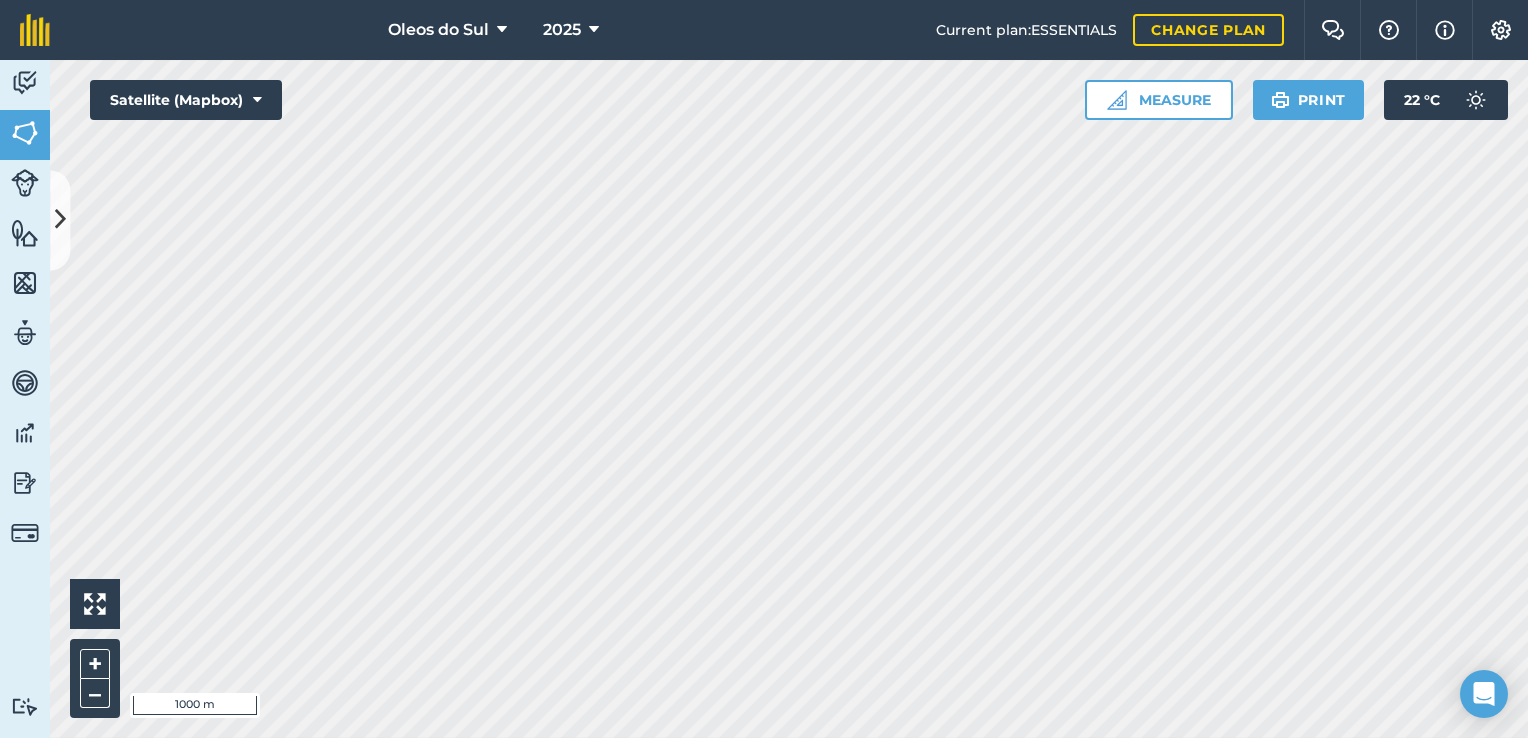 click on "Oleos do Sul 2025 Current plan :  ESSENTIALS   Change plan Farm Chat Help Info Settings Oleos do Sul  -  2025 Printed on  [DATE] Field usages No usage set COCONUT: OIL Corpa Maximum collecting area Feature types COPRA COLECTION-MATINI LINGA LINGA Activity Fields Livestock Features Maps Team Vehicles Data Reporting Billing Tutorials Tutorials Fields   Add   Set usage Visibility: On Total area :  46,870   Ha Edit fields By usages, Filters (1) Corpa 46,870   Ha [PERSON_NAME] - collection Point 12 0.003546   Ha [PERSON_NAME] - Collection point 0.007574   [GEOGRAPHIC_DATA][PERSON_NAME]   Ha [PERSON_NAME] - Collection point 0.003874   Ha Shop [PERSON_NAME] 0.02387   Ha Hello i 1000 m + – Satellite (Mapbox) Measure Print 22   ° C" at bounding box center [764, 369] 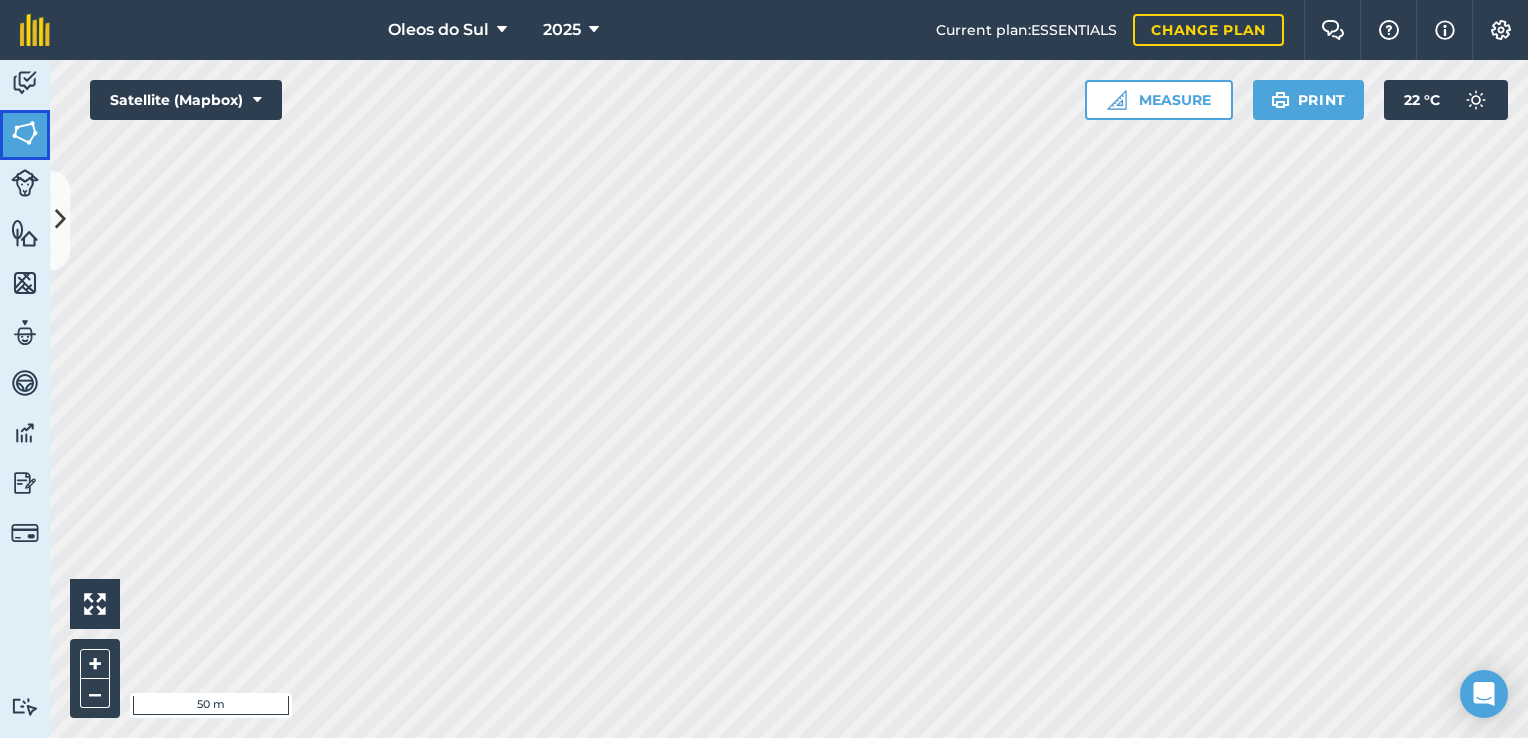 click at bounding box center [25, 133] 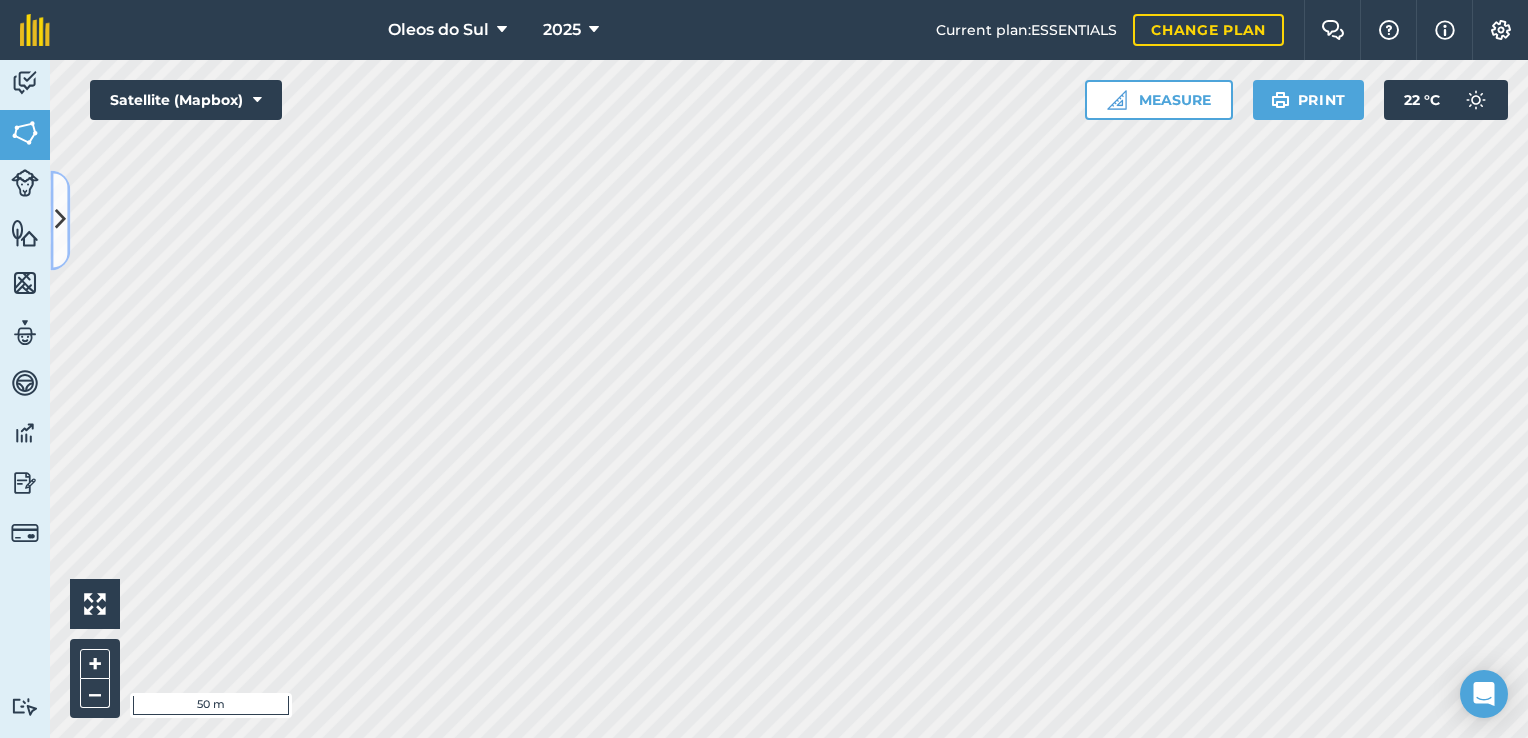 click at bounding box center (60, 220) 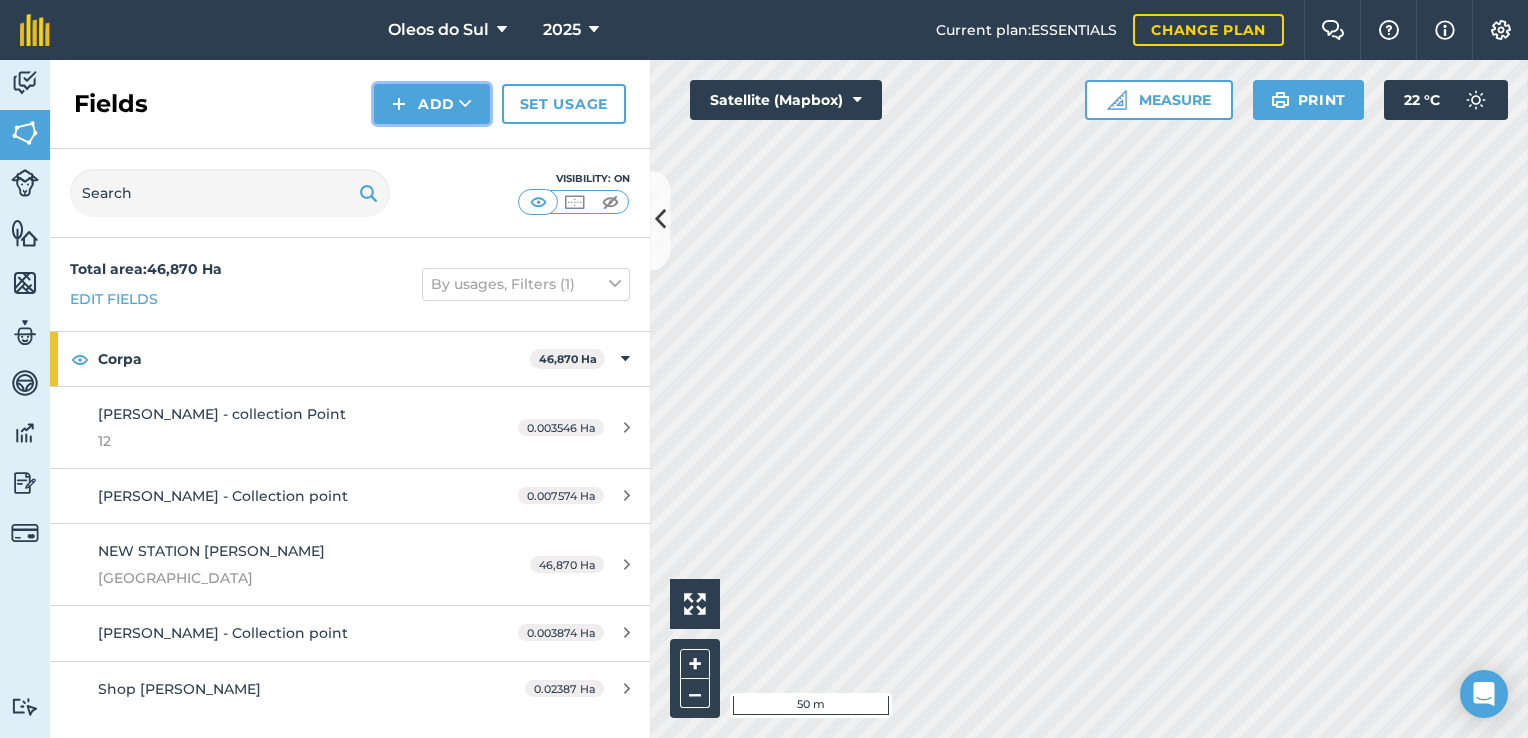 click on "Add" at bounding box center [432, 104] 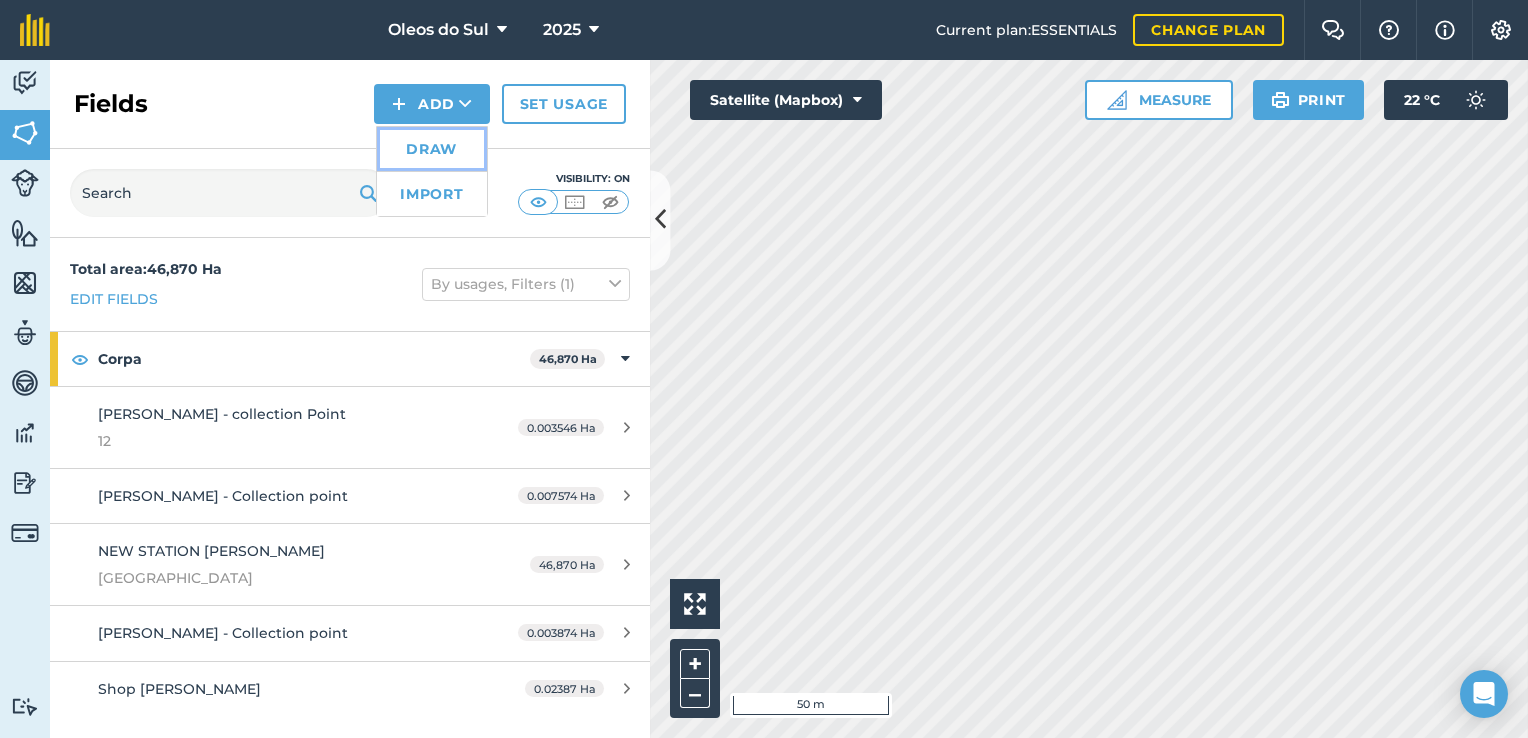 click on "Draw" at bounding box center (432, 149) 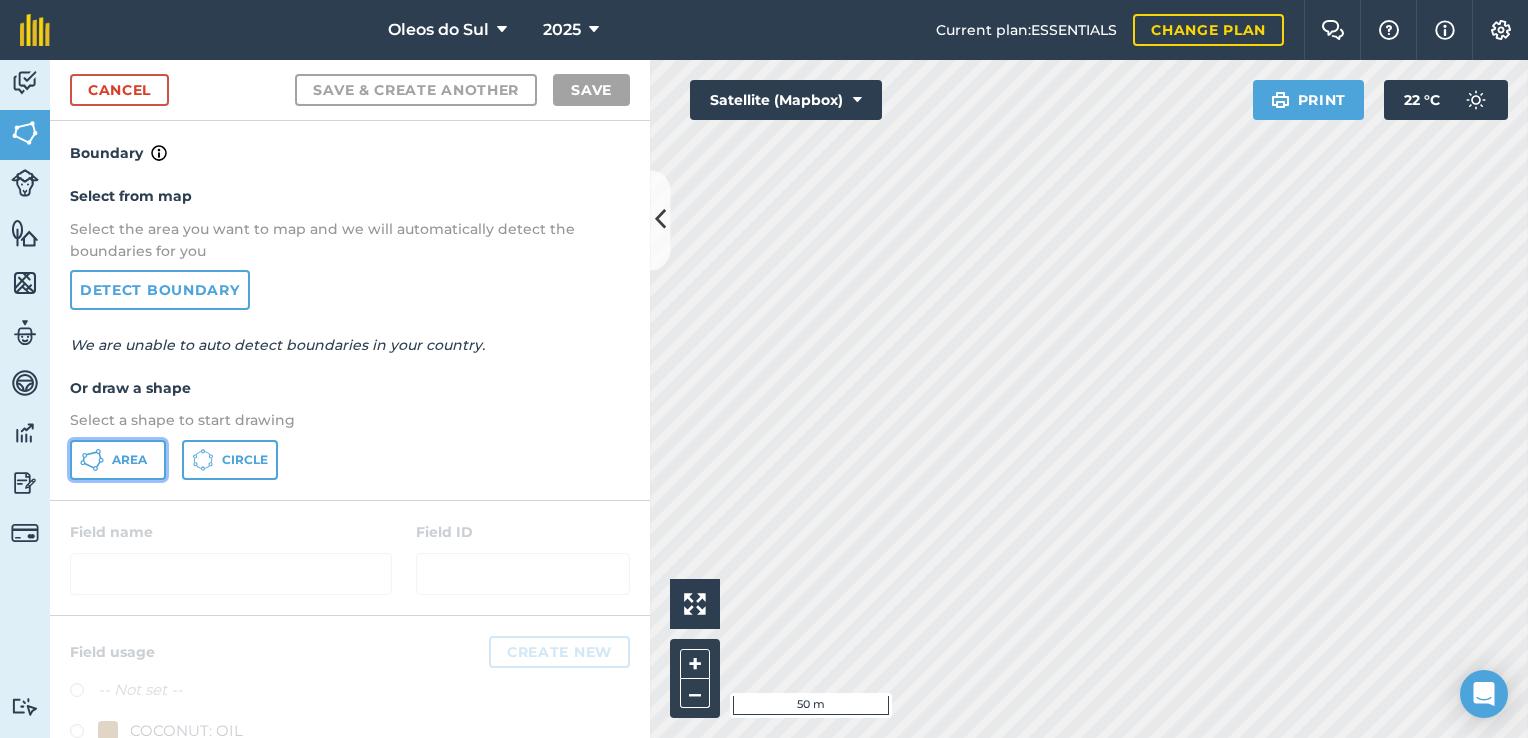 click on "Area" at bounding box center (129, 460) 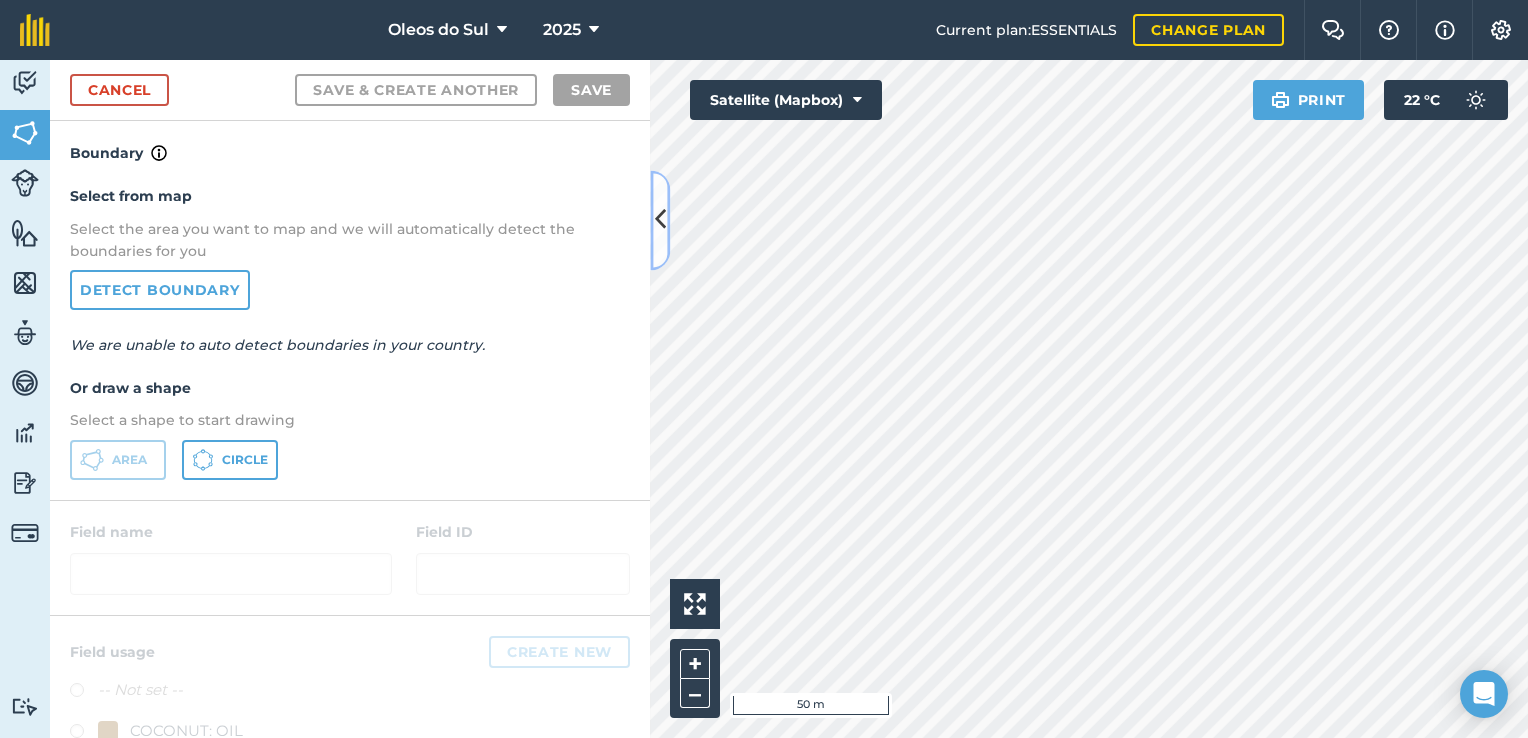 click at bounding box center (660, 220) 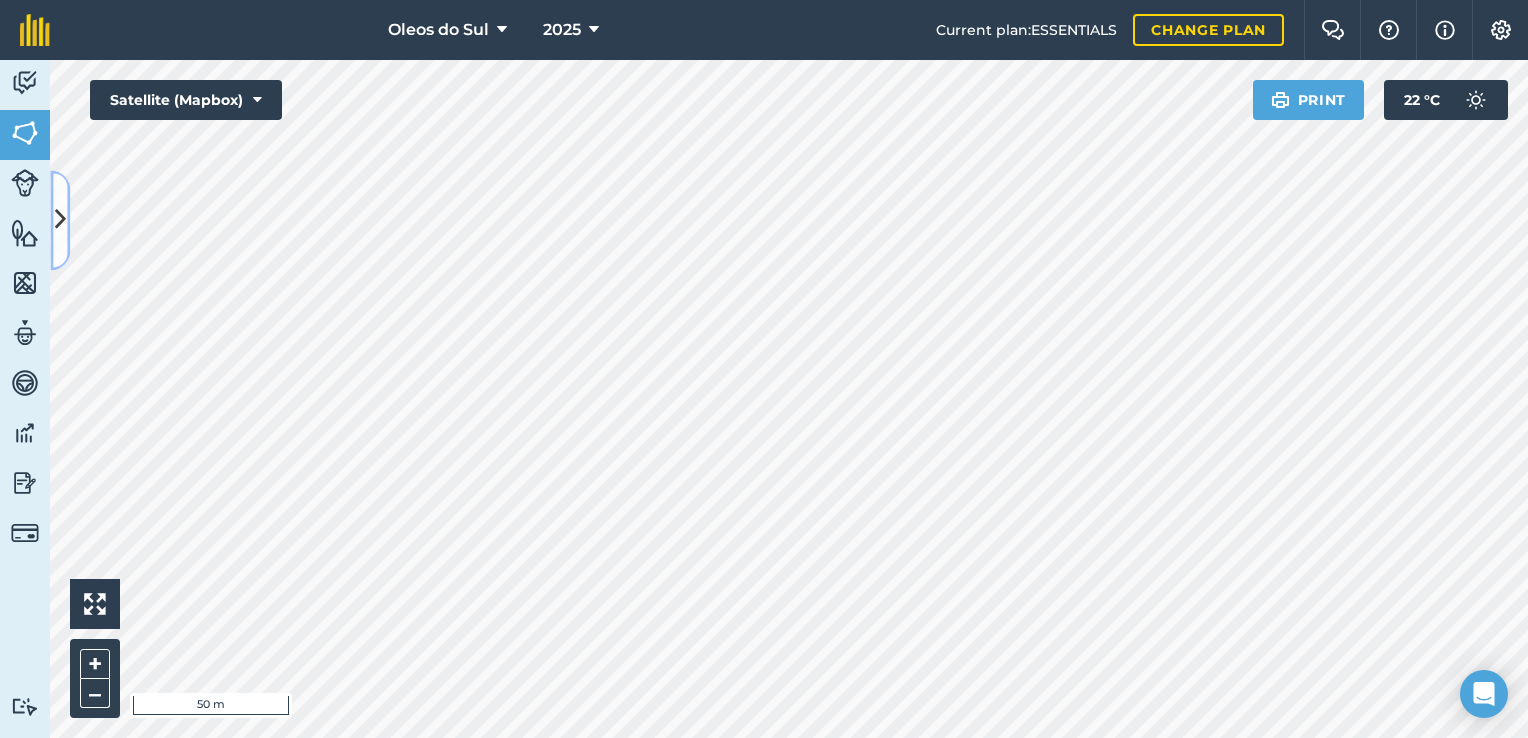 click at bounding box center [60, 220] 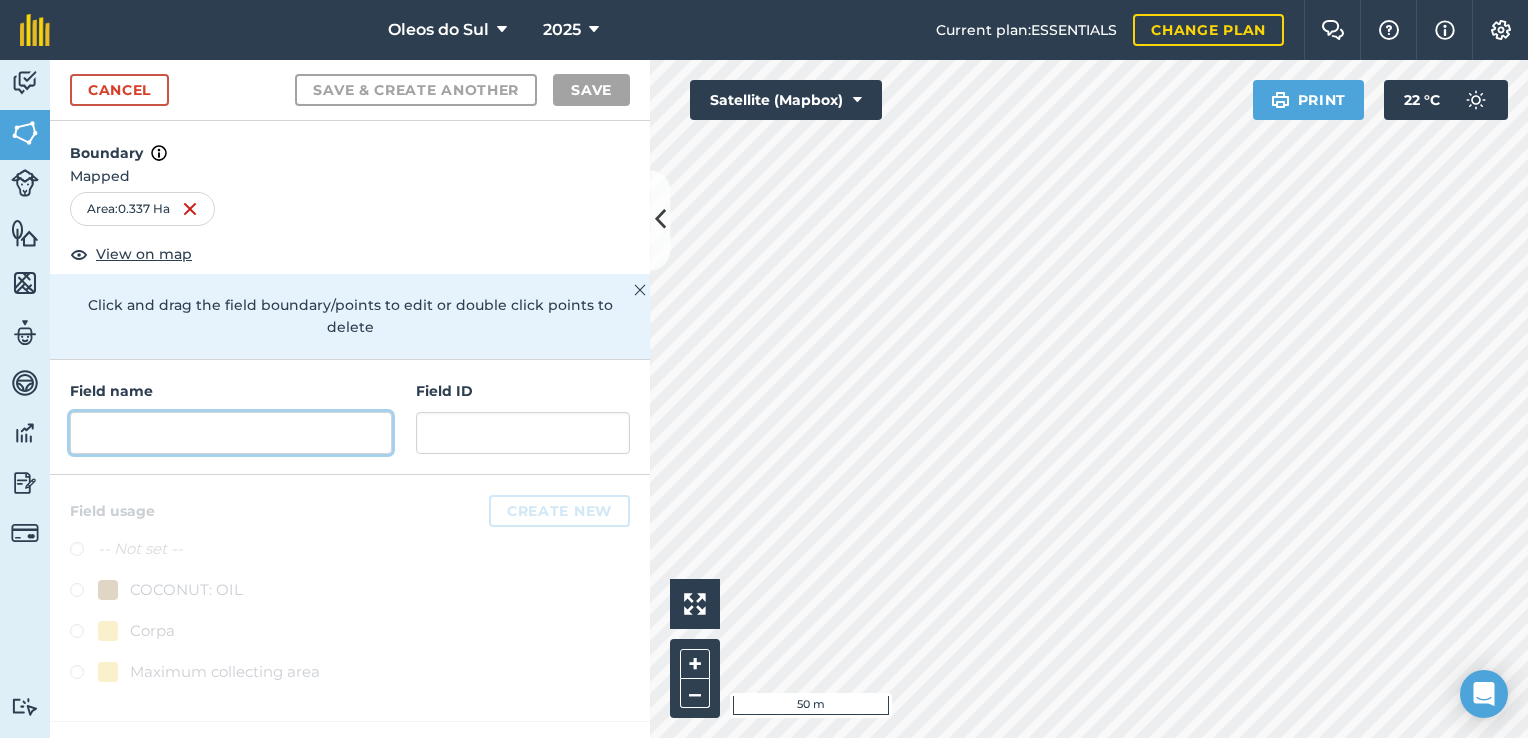 click at bounding box center (231, 433) 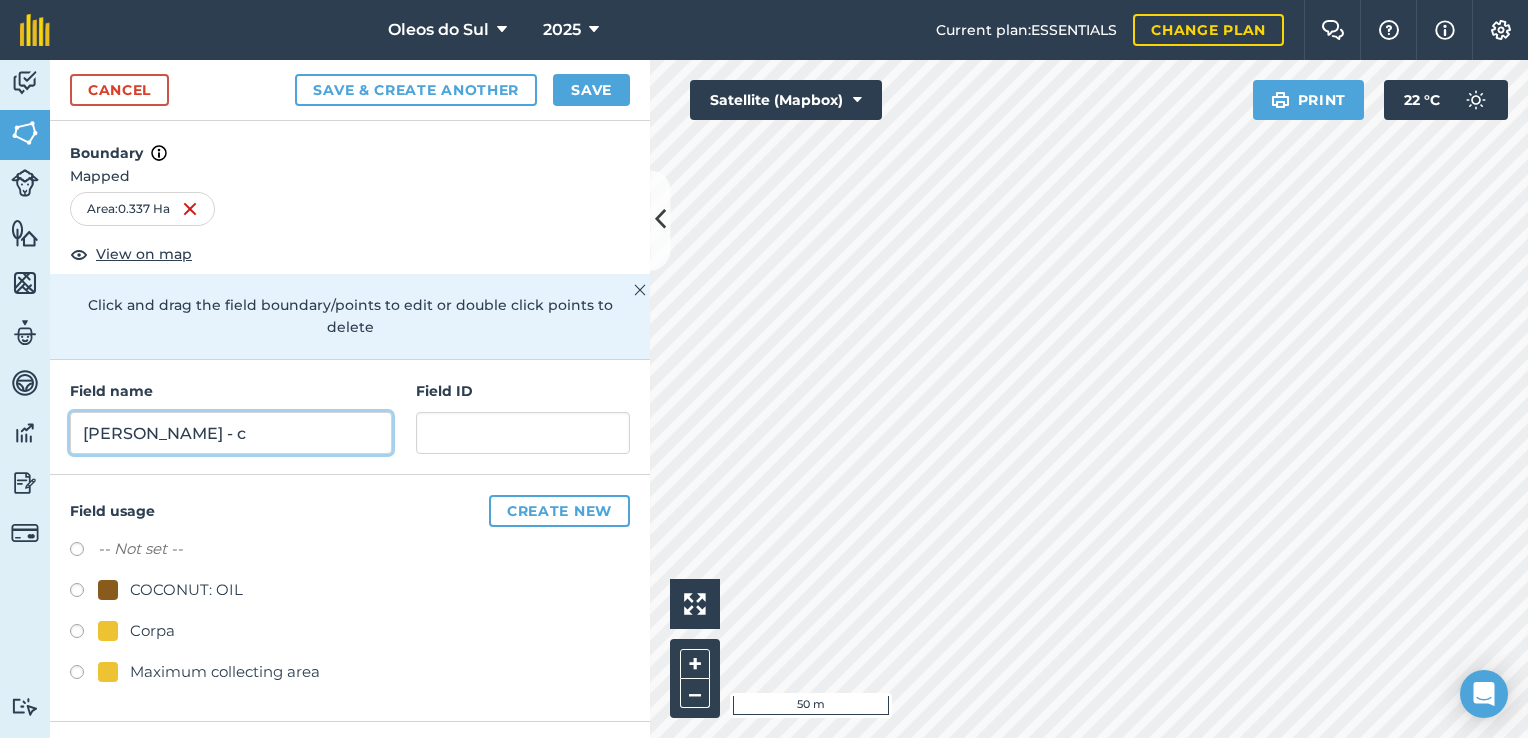 type on "[PERSON_NAME] - c" 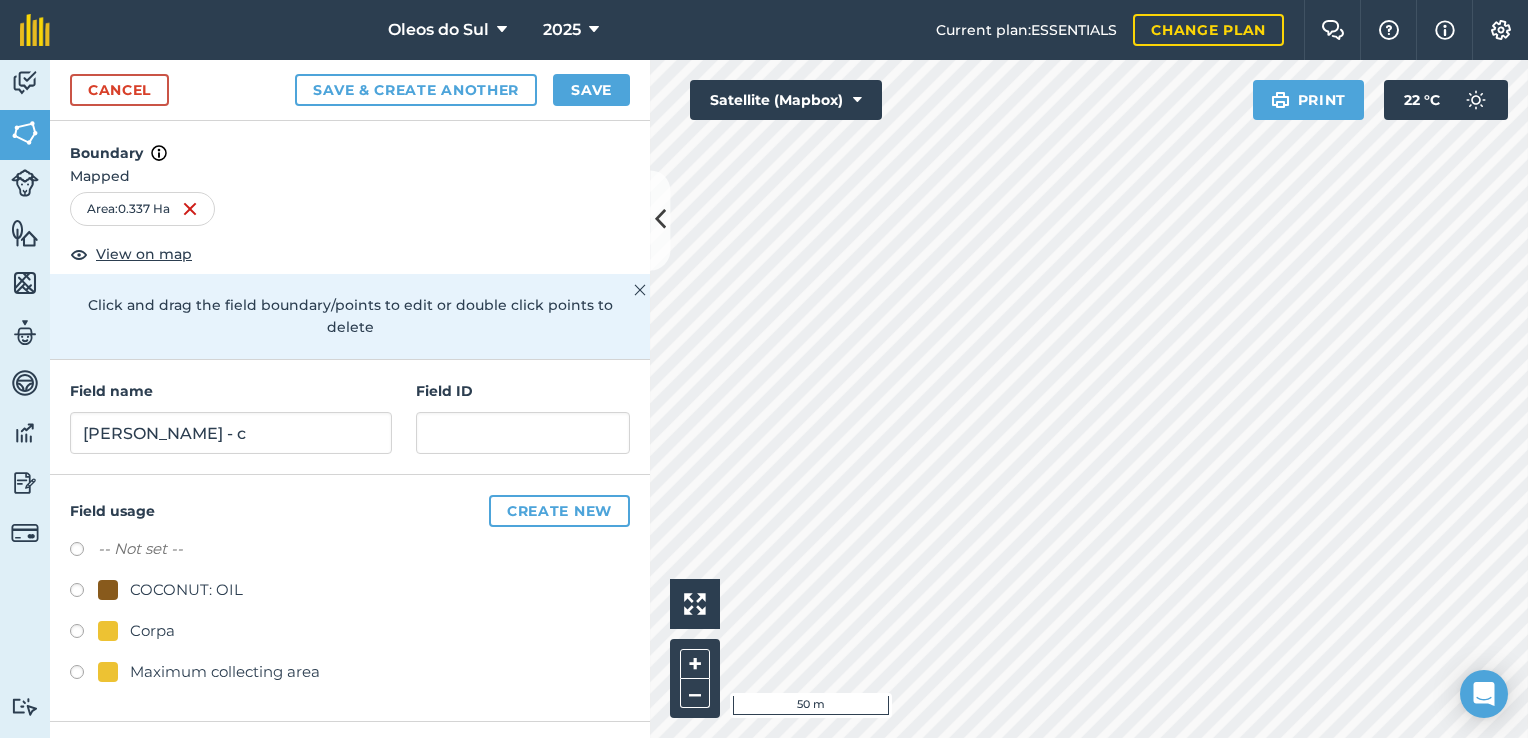 click at bounding box center (84, 634) 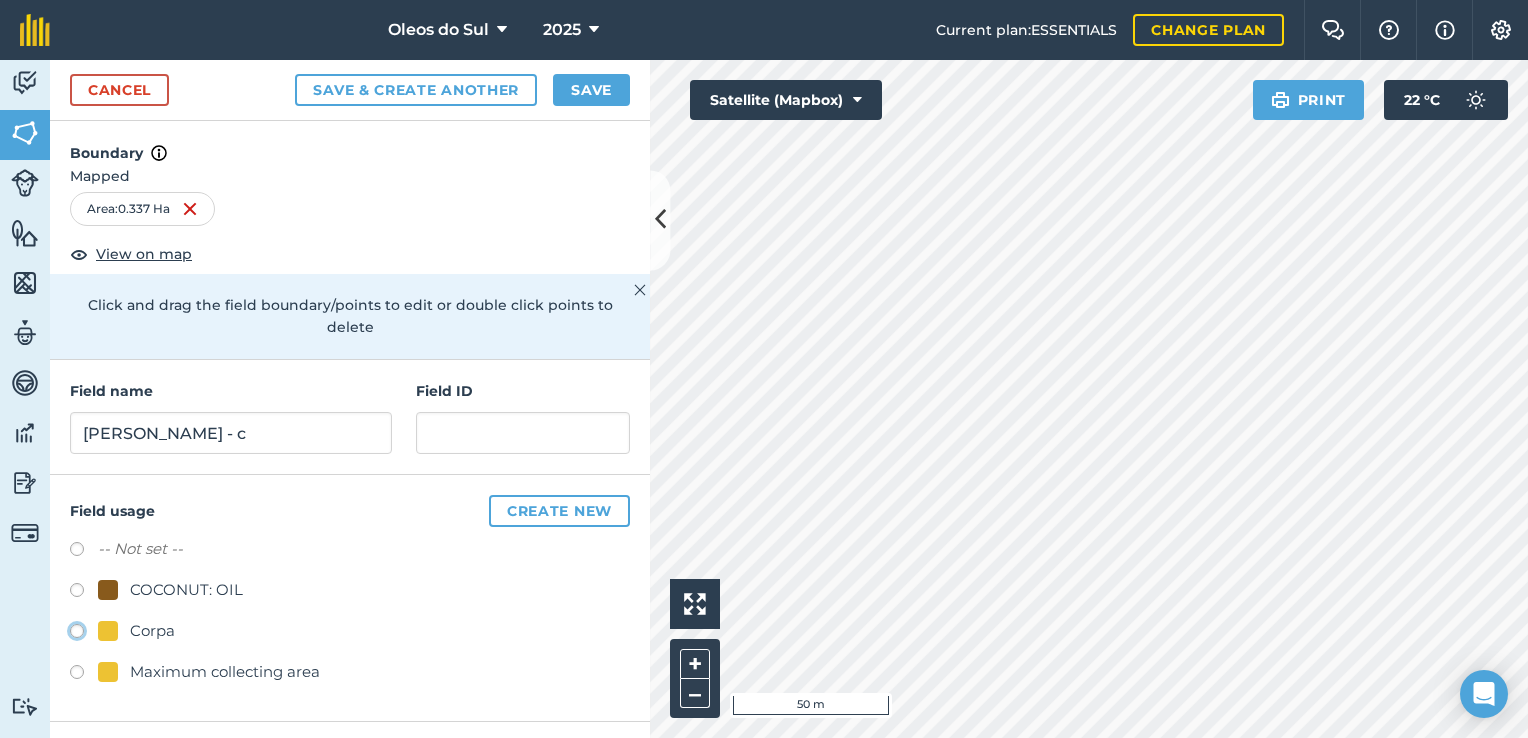 click on "Corpa" at bounding box center [-9923, 630] 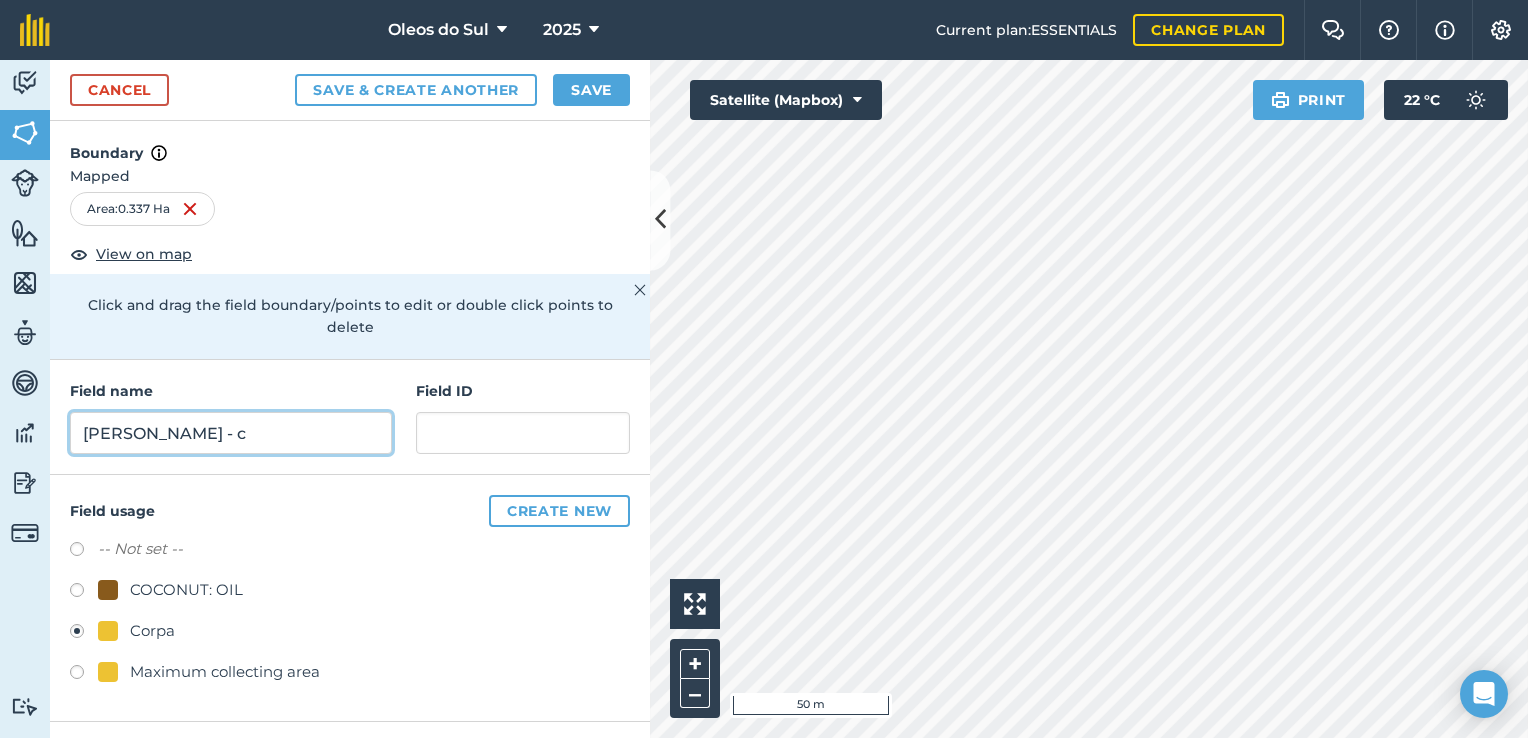 click on "[PERSON_NAME] - c" at bounding box center (231, 433) 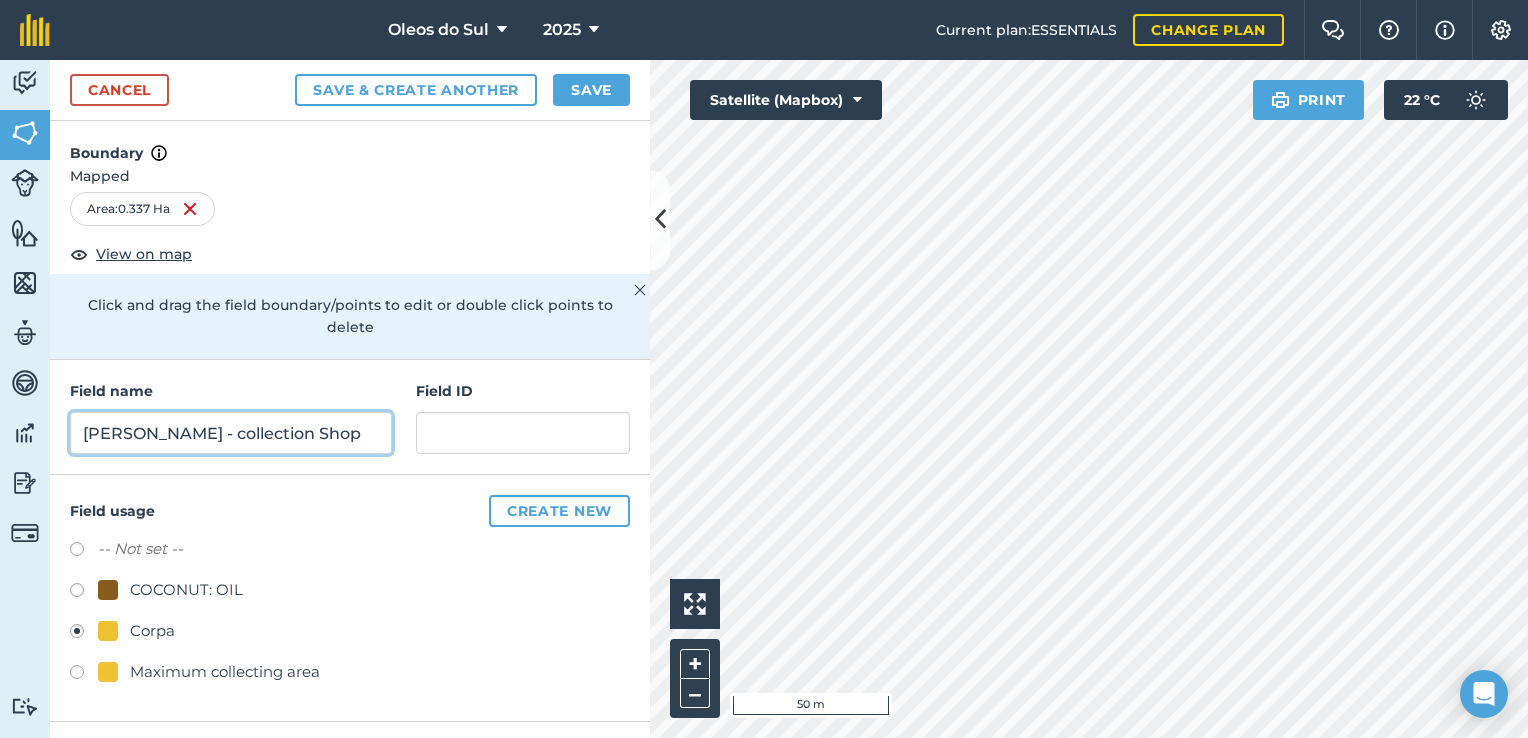 type on "[PERSON_NAME] - collection Shop" 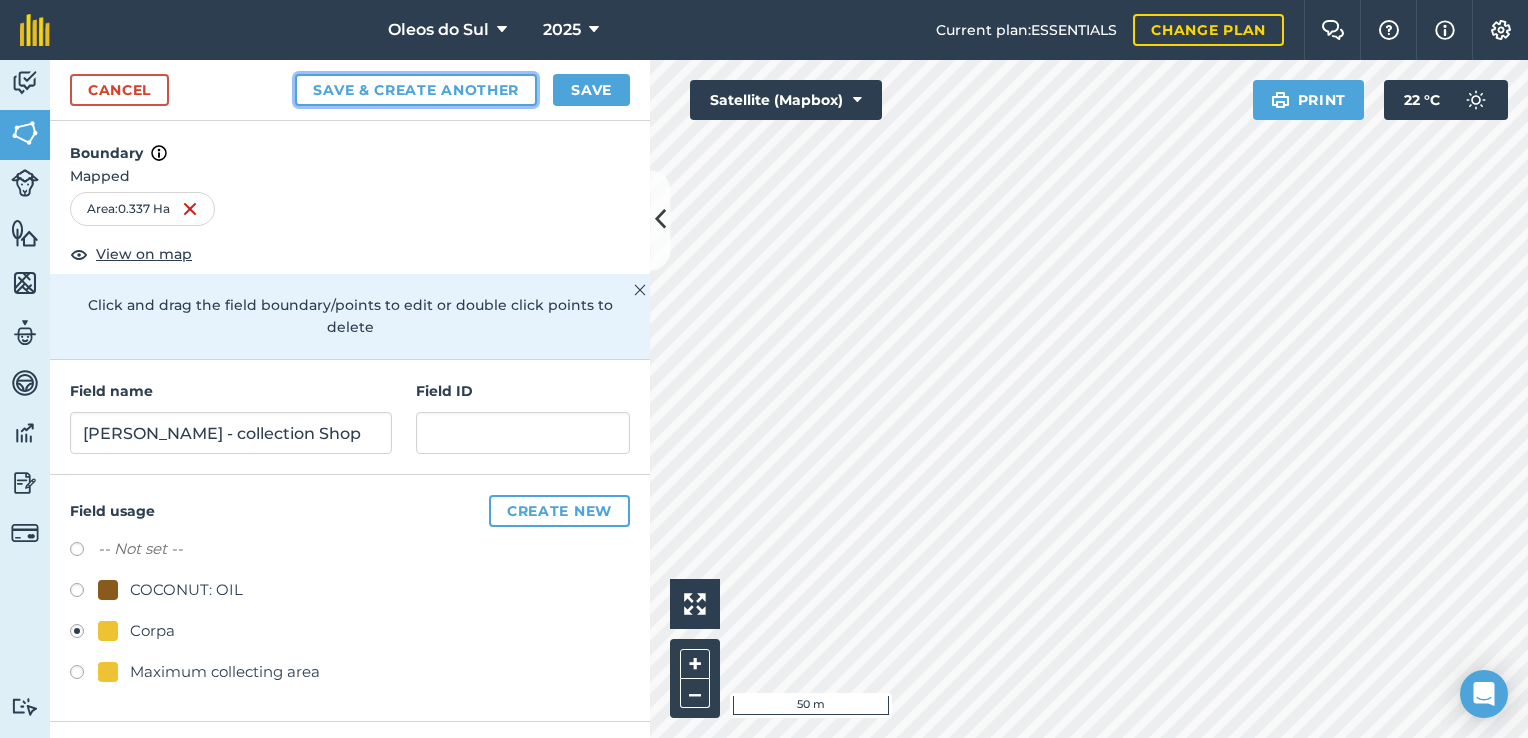click on "Save & Create Another" at bounding box center (416, 90) 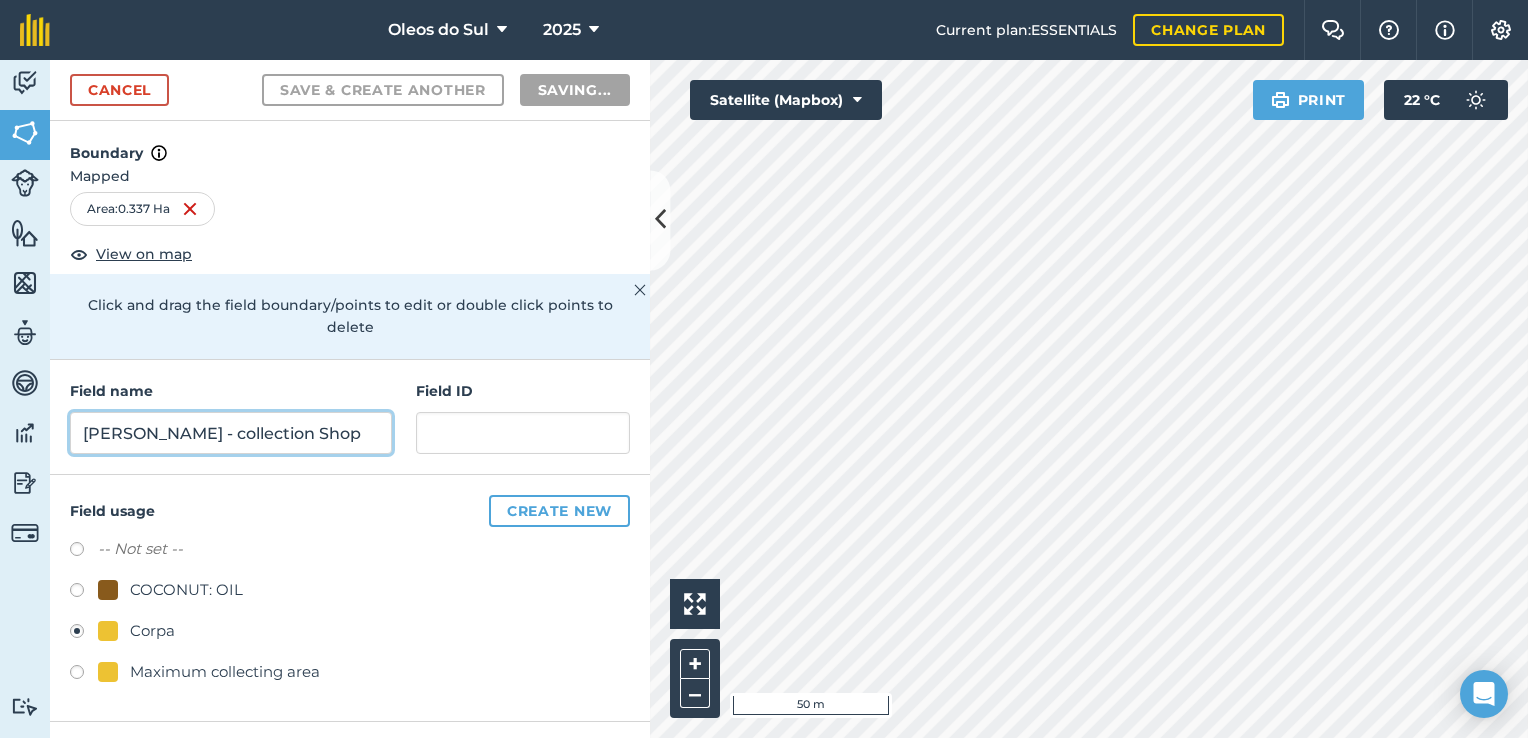 radio on "false" 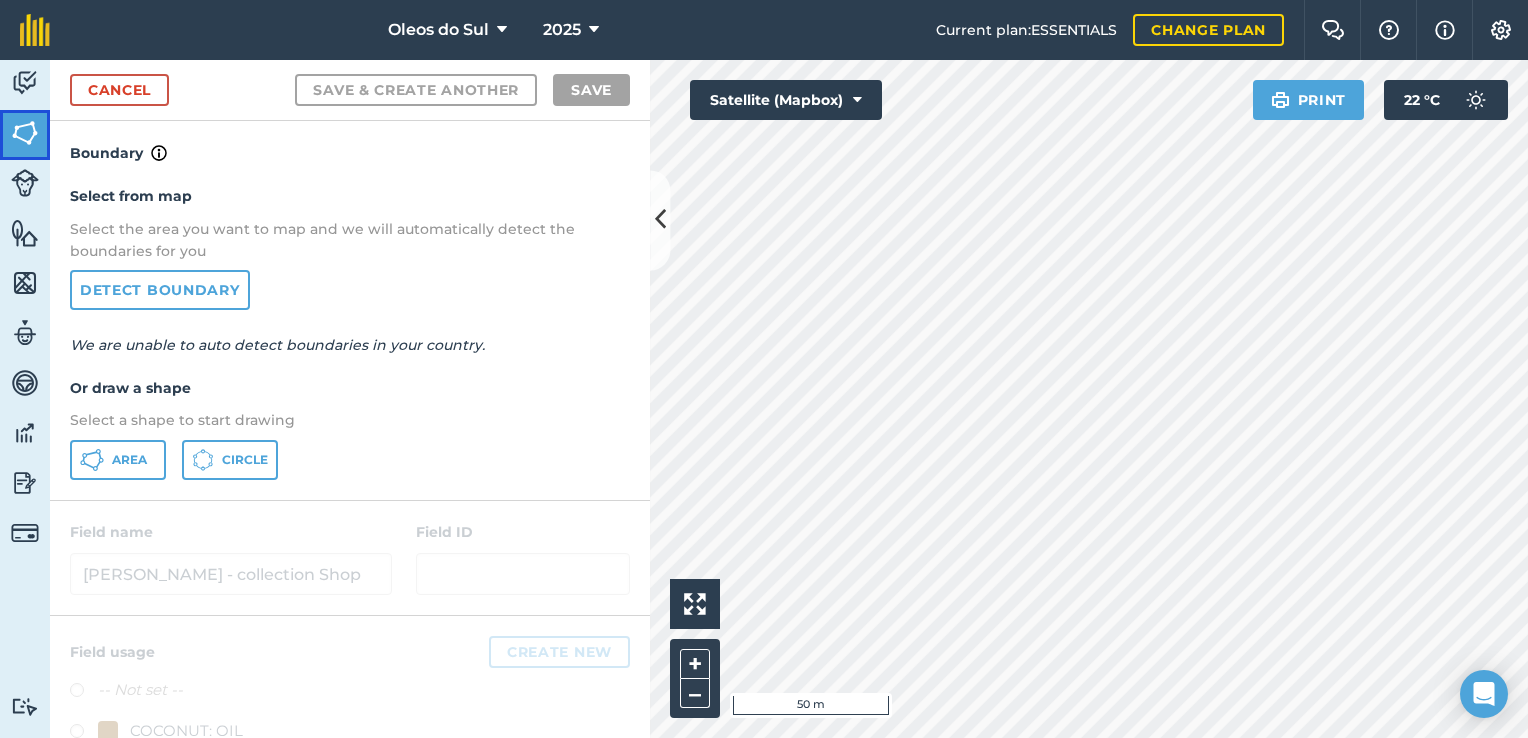click at bounding box center (25, 133) 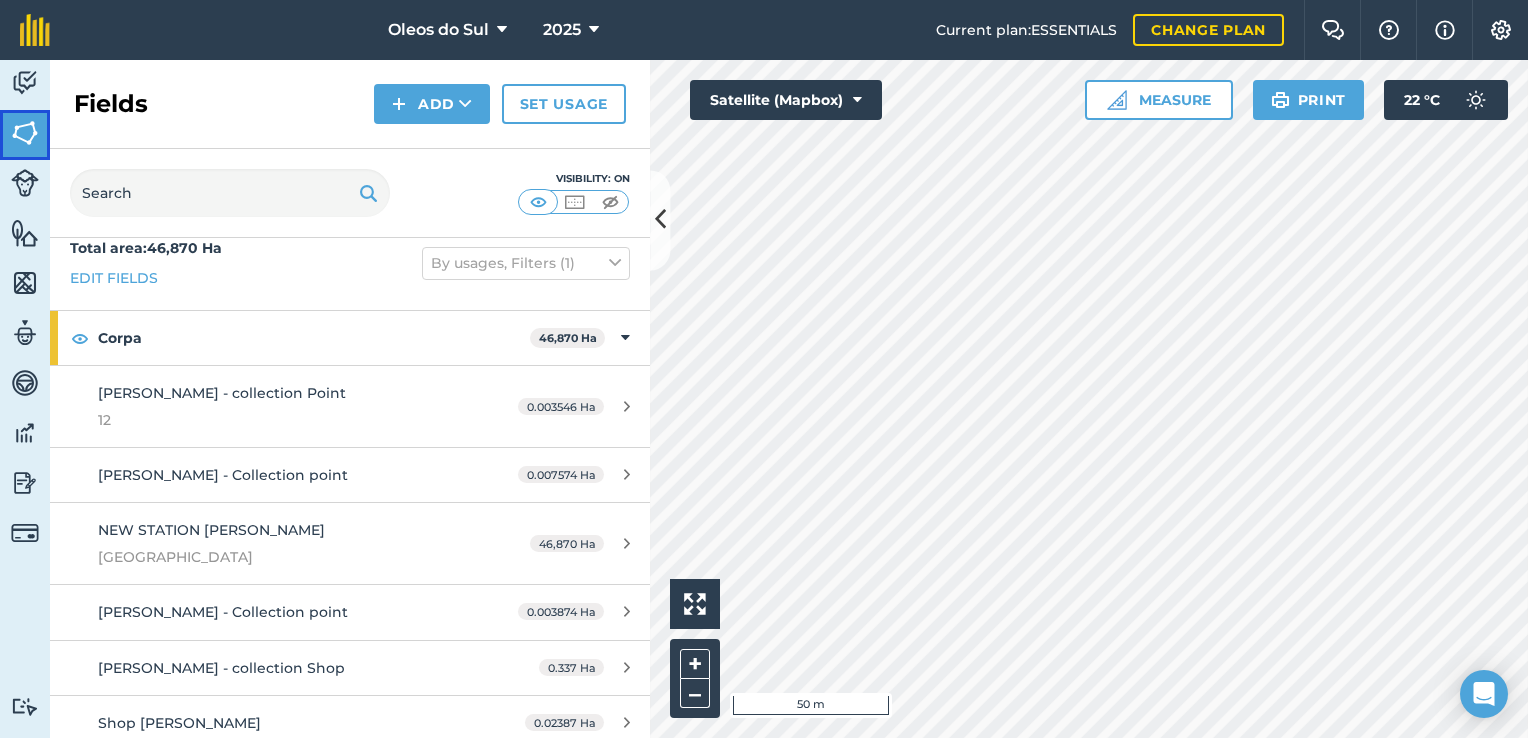 scroll, scrollTop: 31, scrollLeft: 0, axis: vertical 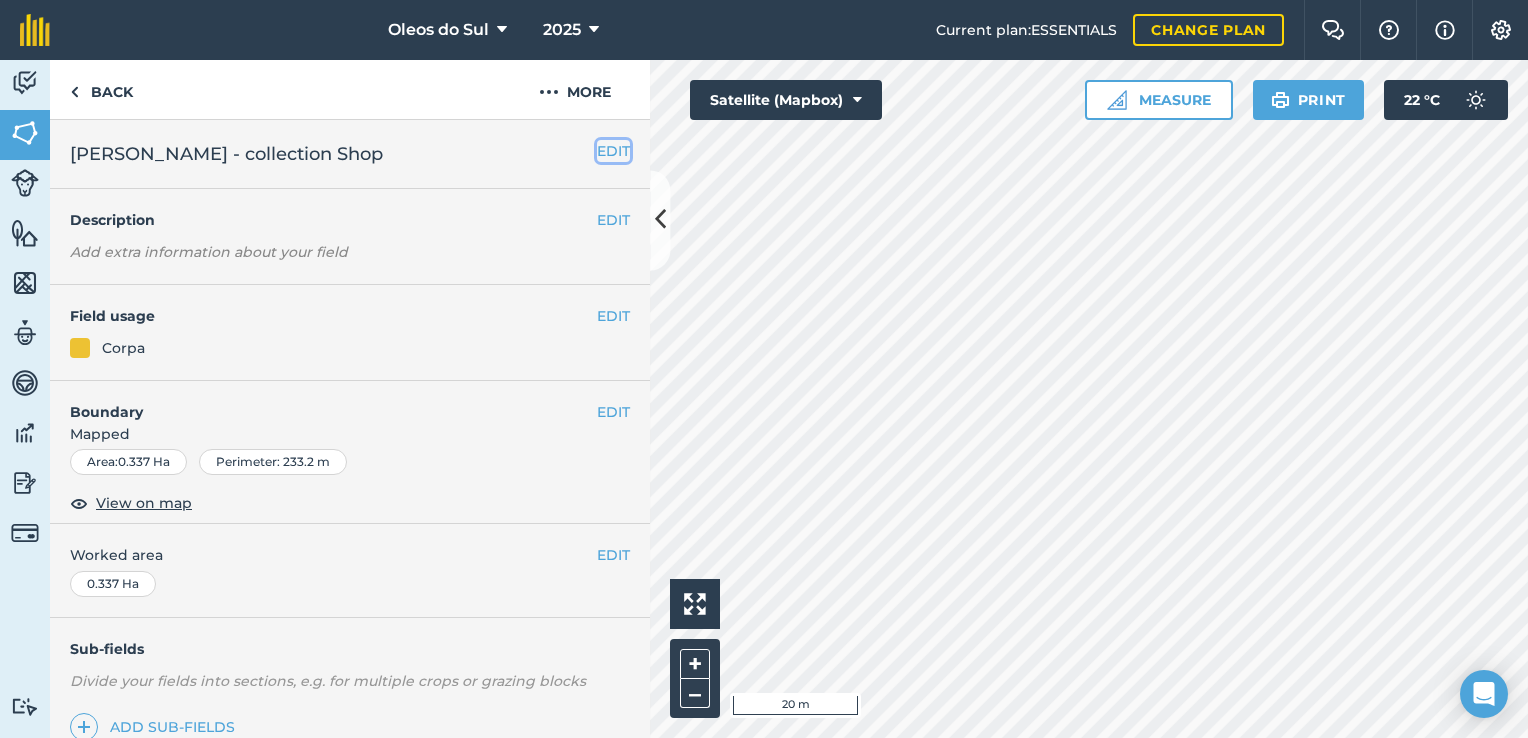 click on "EDIT" at bounding box center (613, 151) 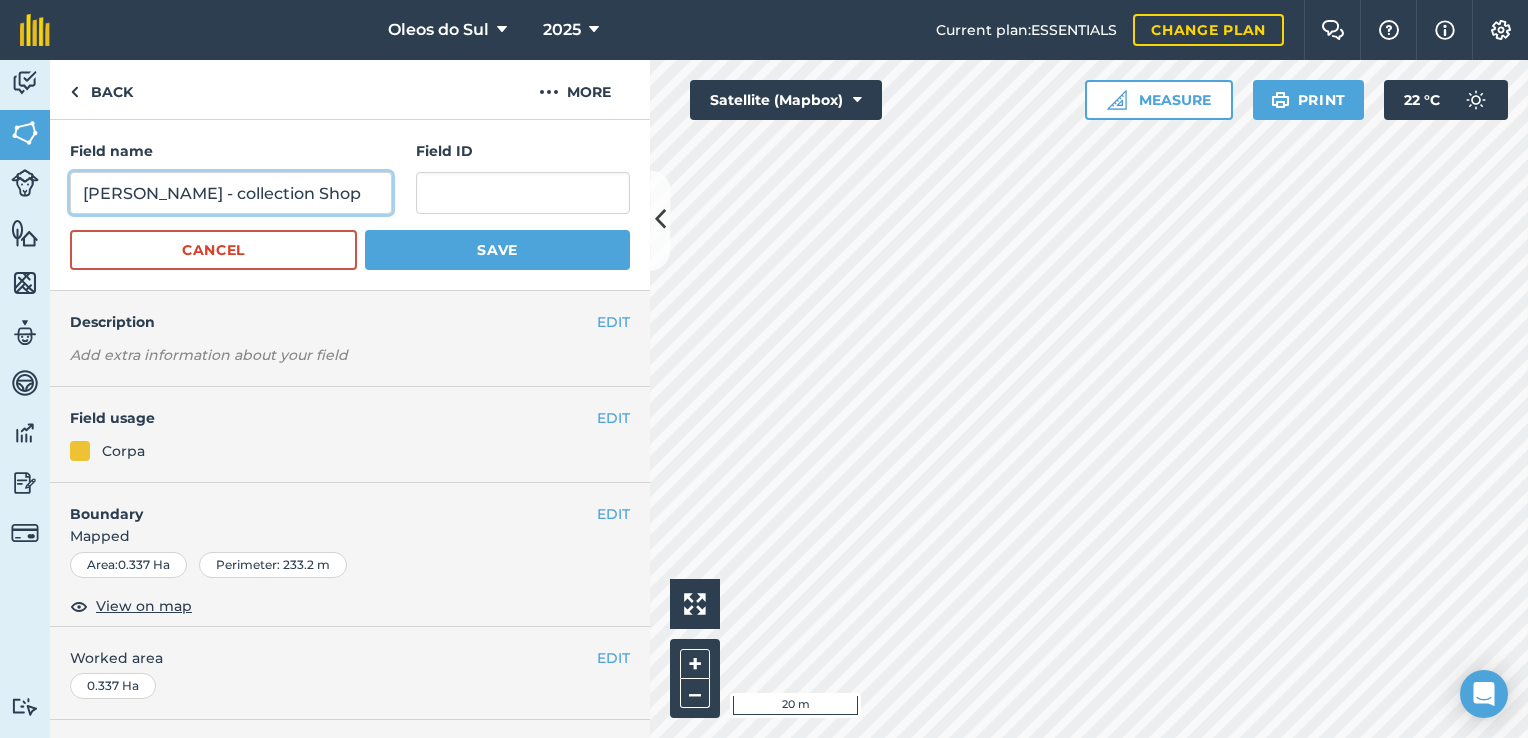 click on "[PERSON_NAME] - collection Shop" at bounding box center (231, 193) 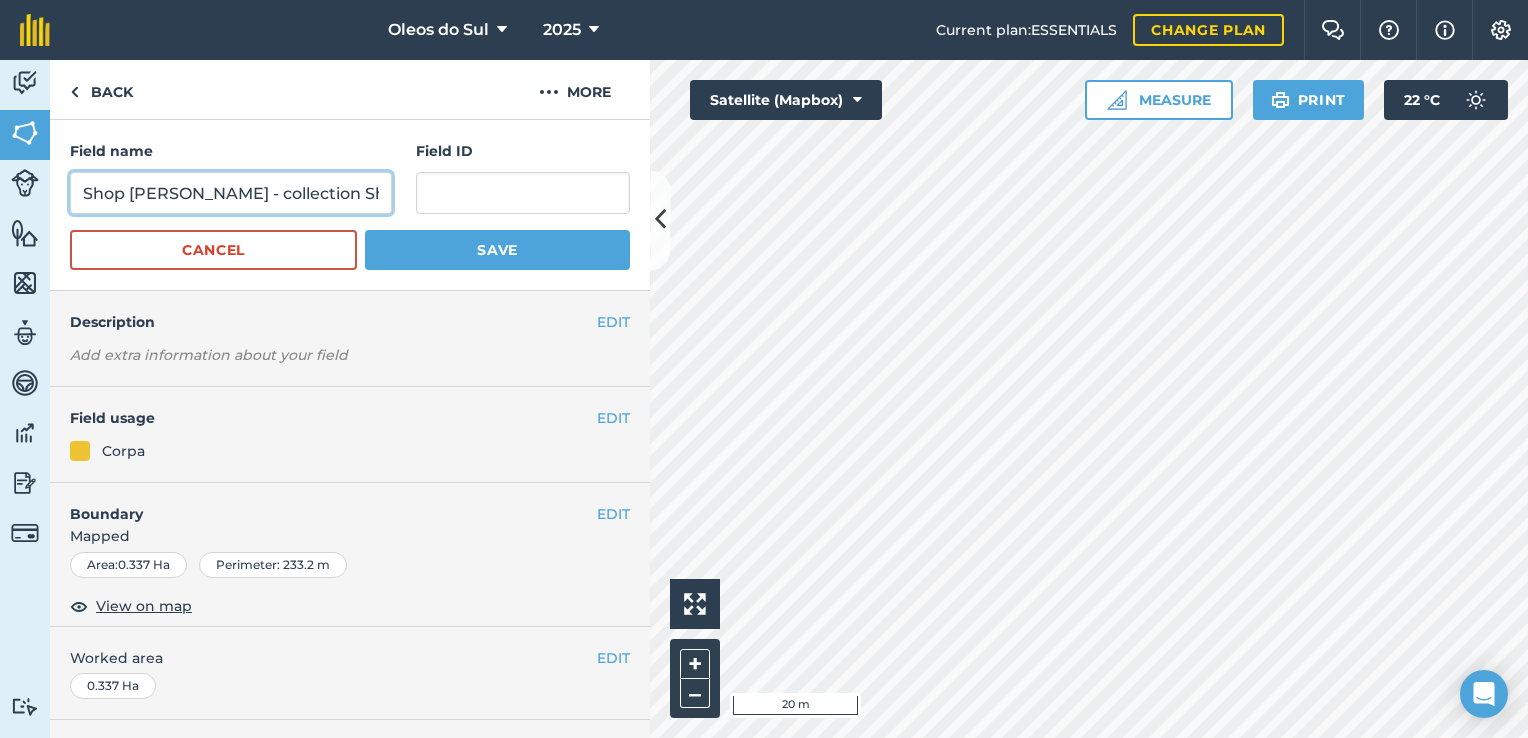 click on "Shop [PERSON_NAME] - collection Shop" at bounding box center [231, 193] 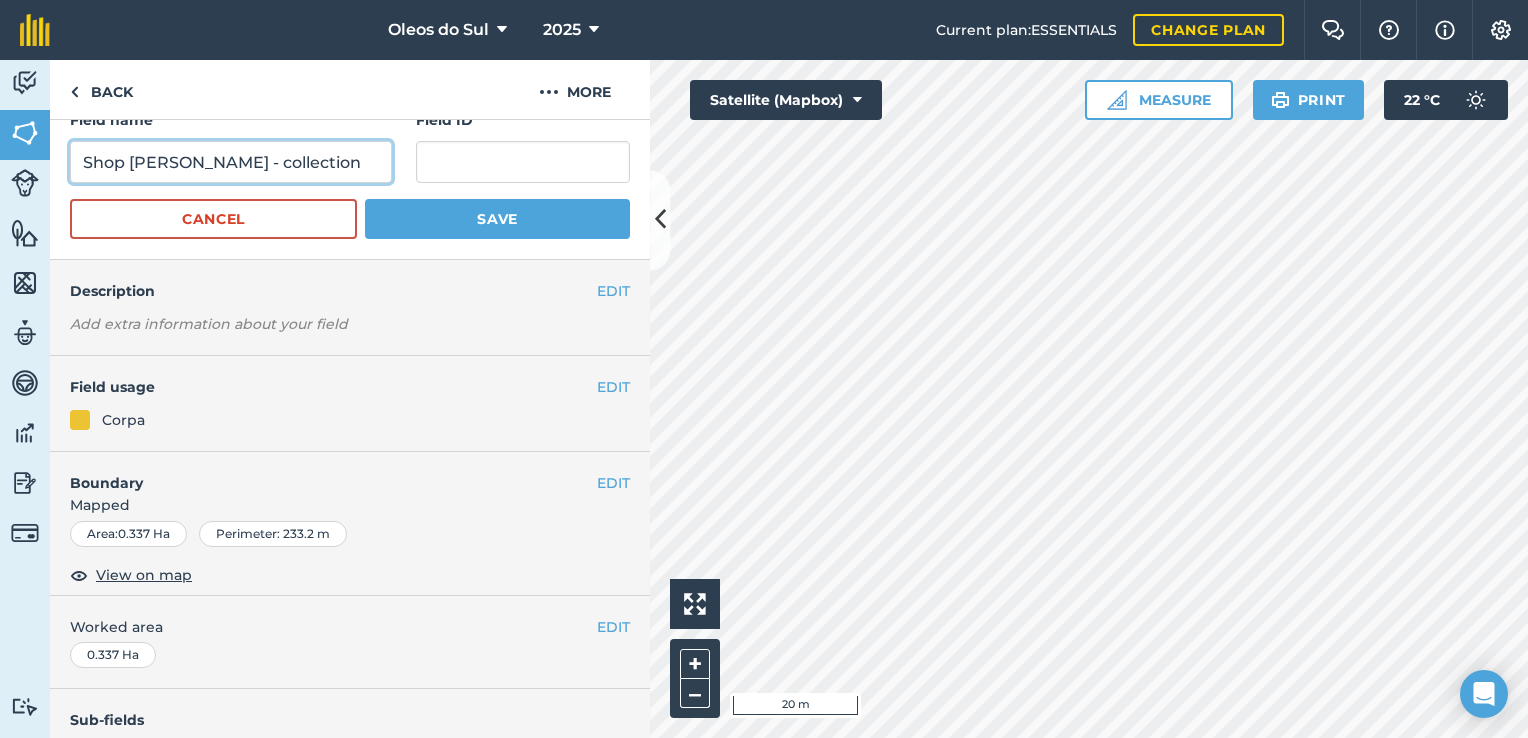 scroll, scrollTop: 0, scrollLeft: 0, axis: both 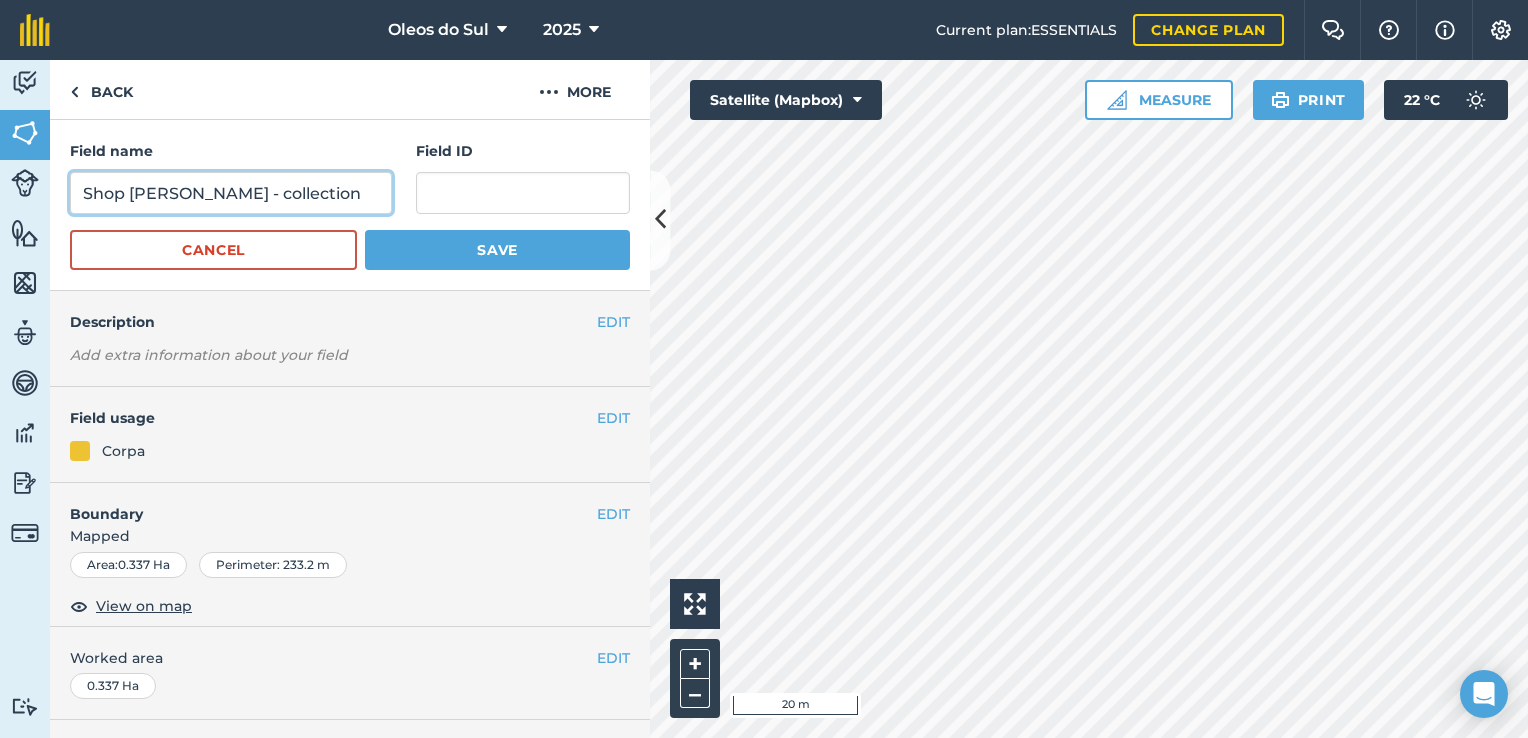 type on "Shop [PERSON_NAME] - collection" 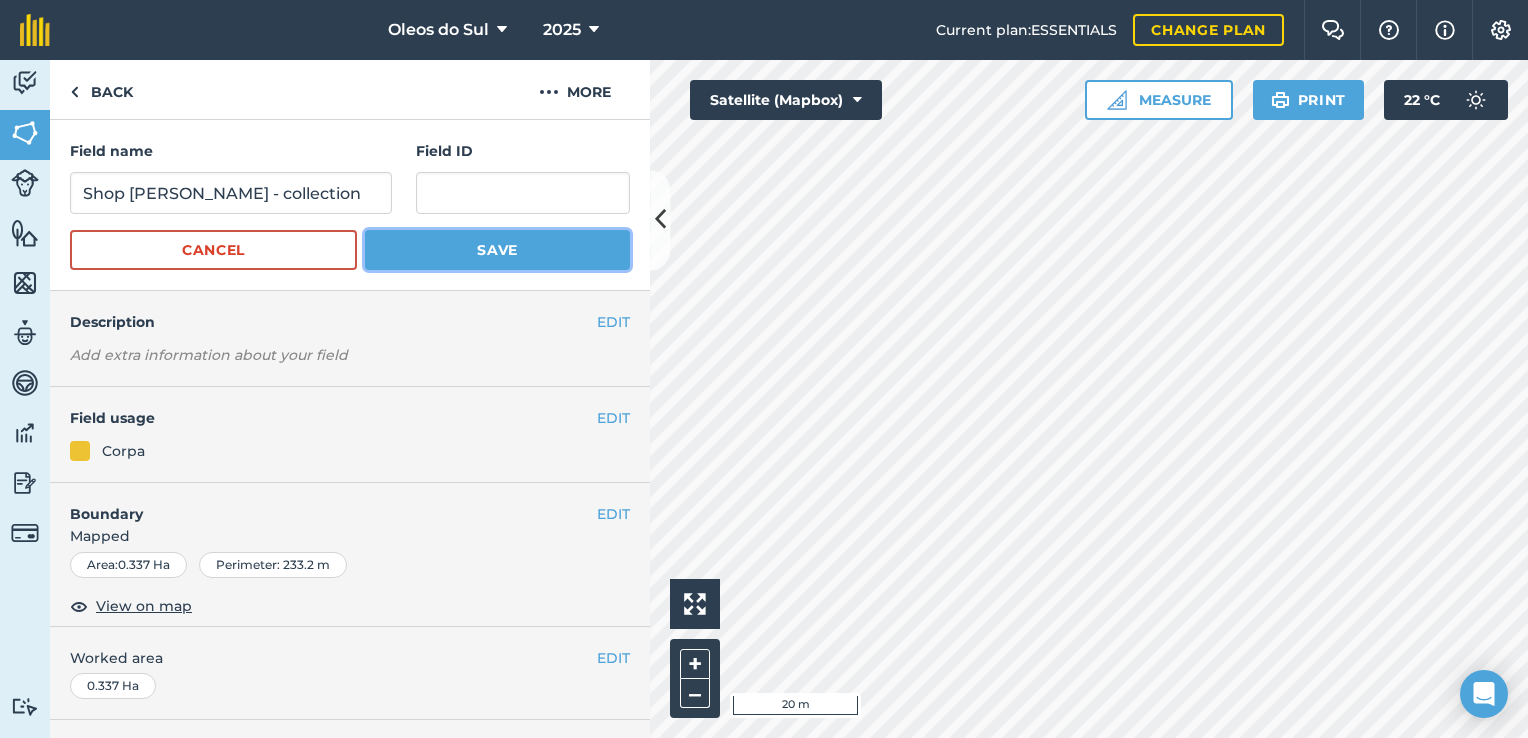 click on "Save" at bounding box center (497, 250) 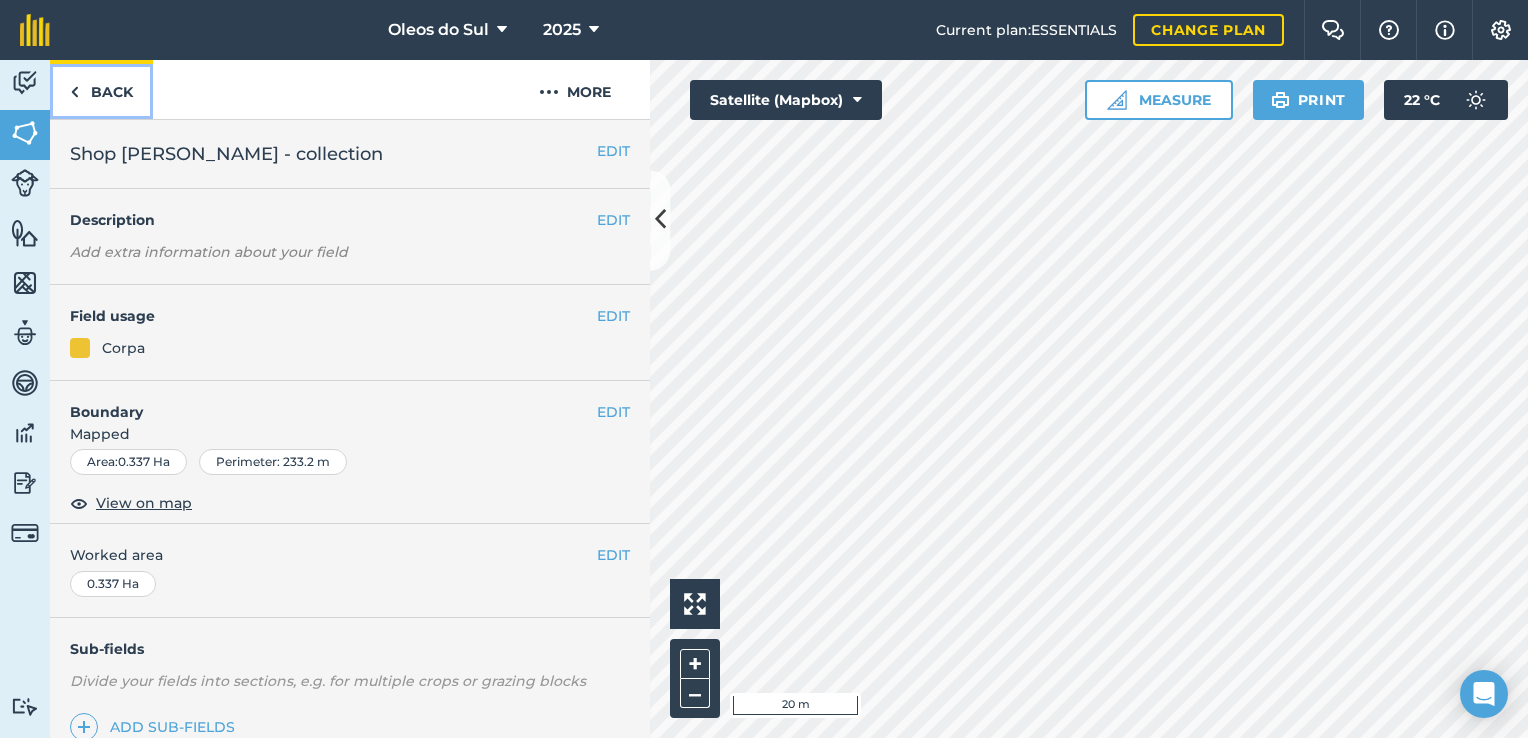 click on "Back" at bounding box center [101, 89] 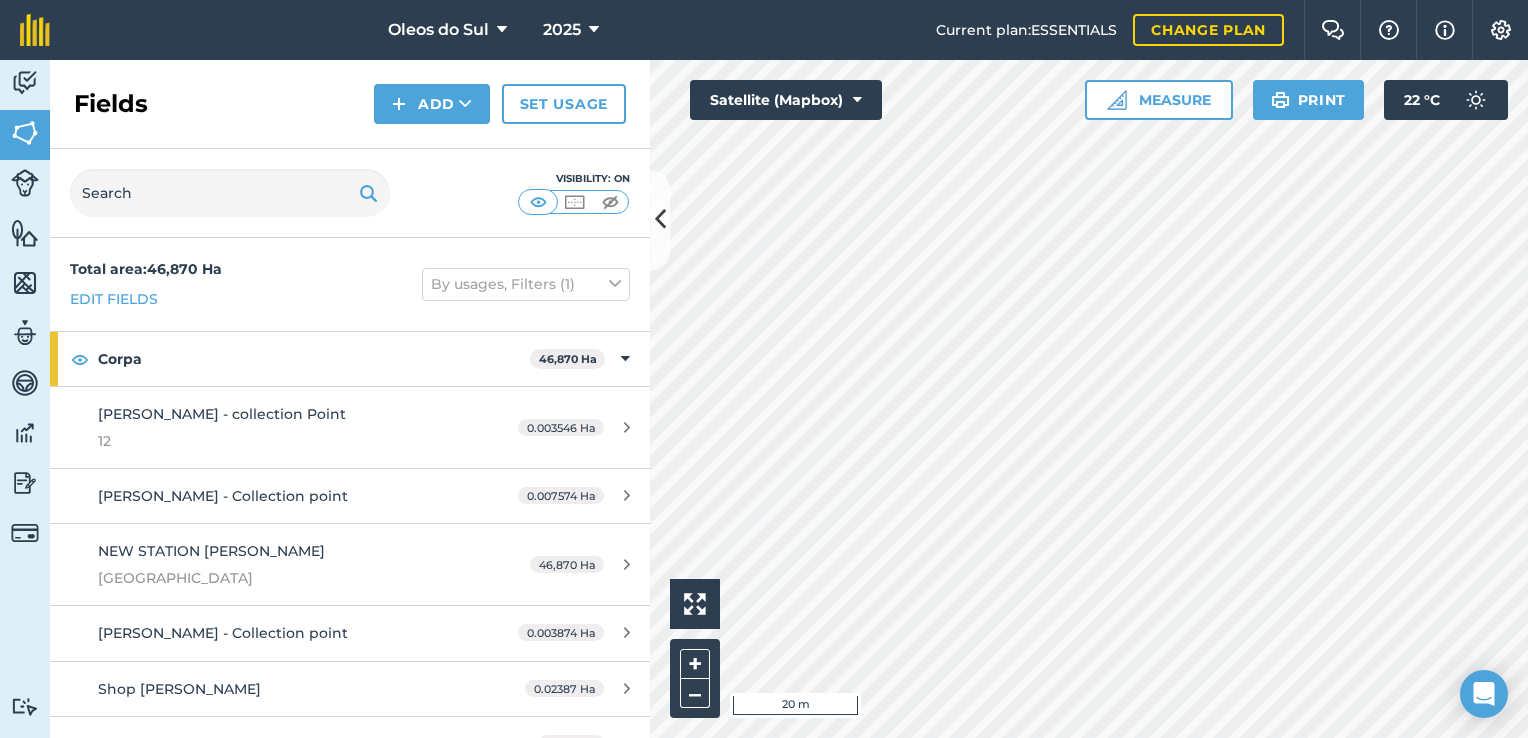 scroll, scrollTop: 31, scrollLeft: 0, axis: vertical 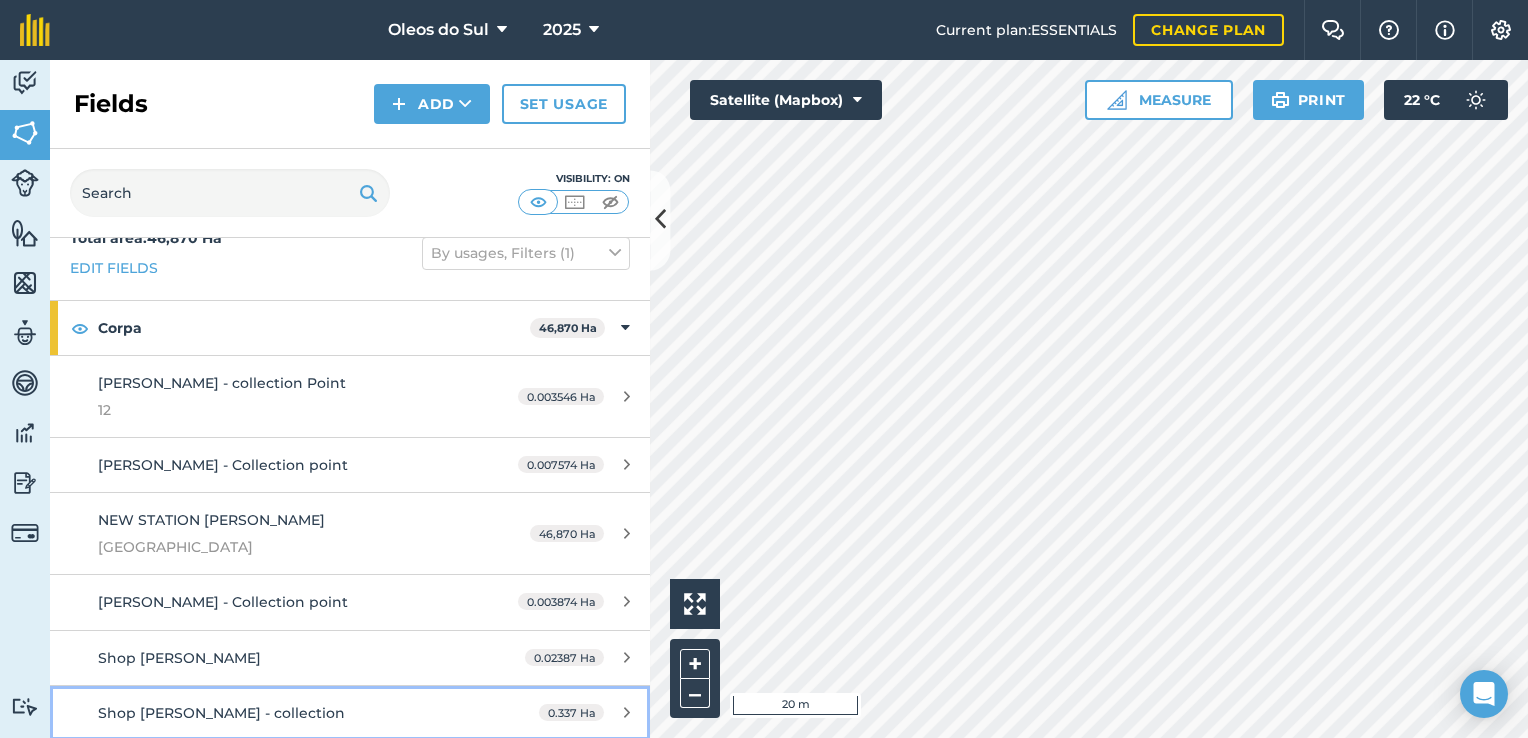 click on "Shop [PERSON_NAME] - collection" at bounding box center [221, 713] 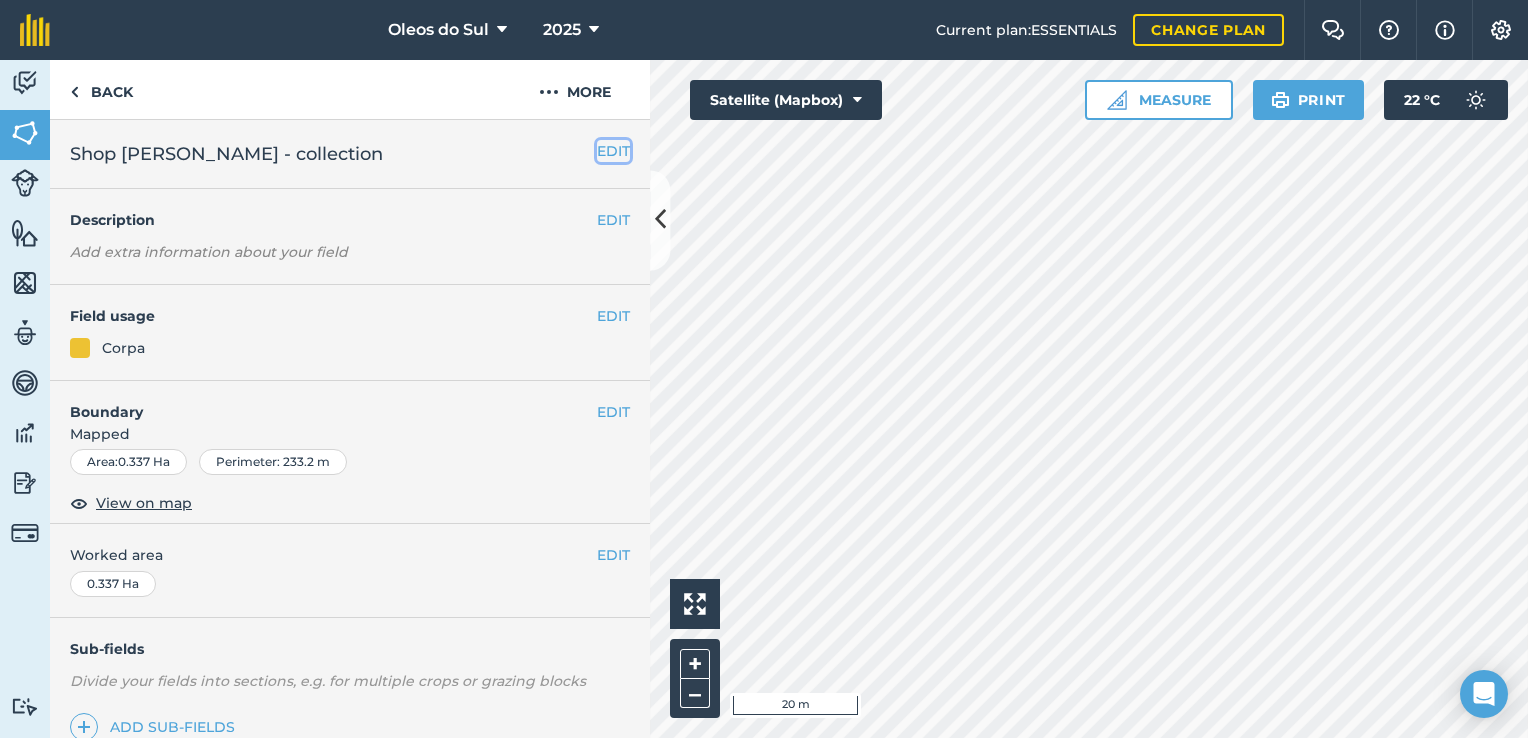 click on "EDIT" at bounding box center [613, 151] 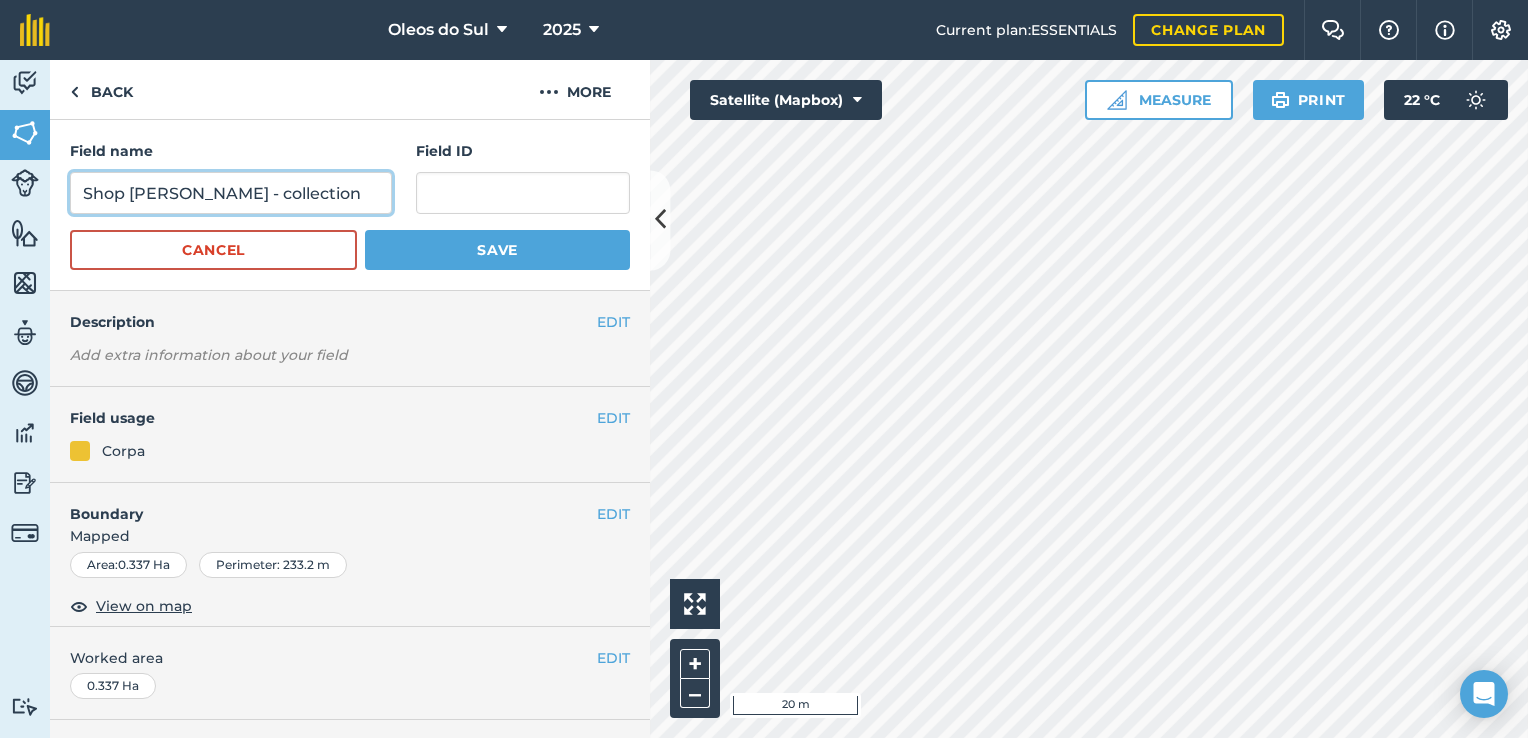 drag, startPoint x: 348, startPoint y: 196, endPoint x: 266, endPoint y: 192, distance: 82.0975 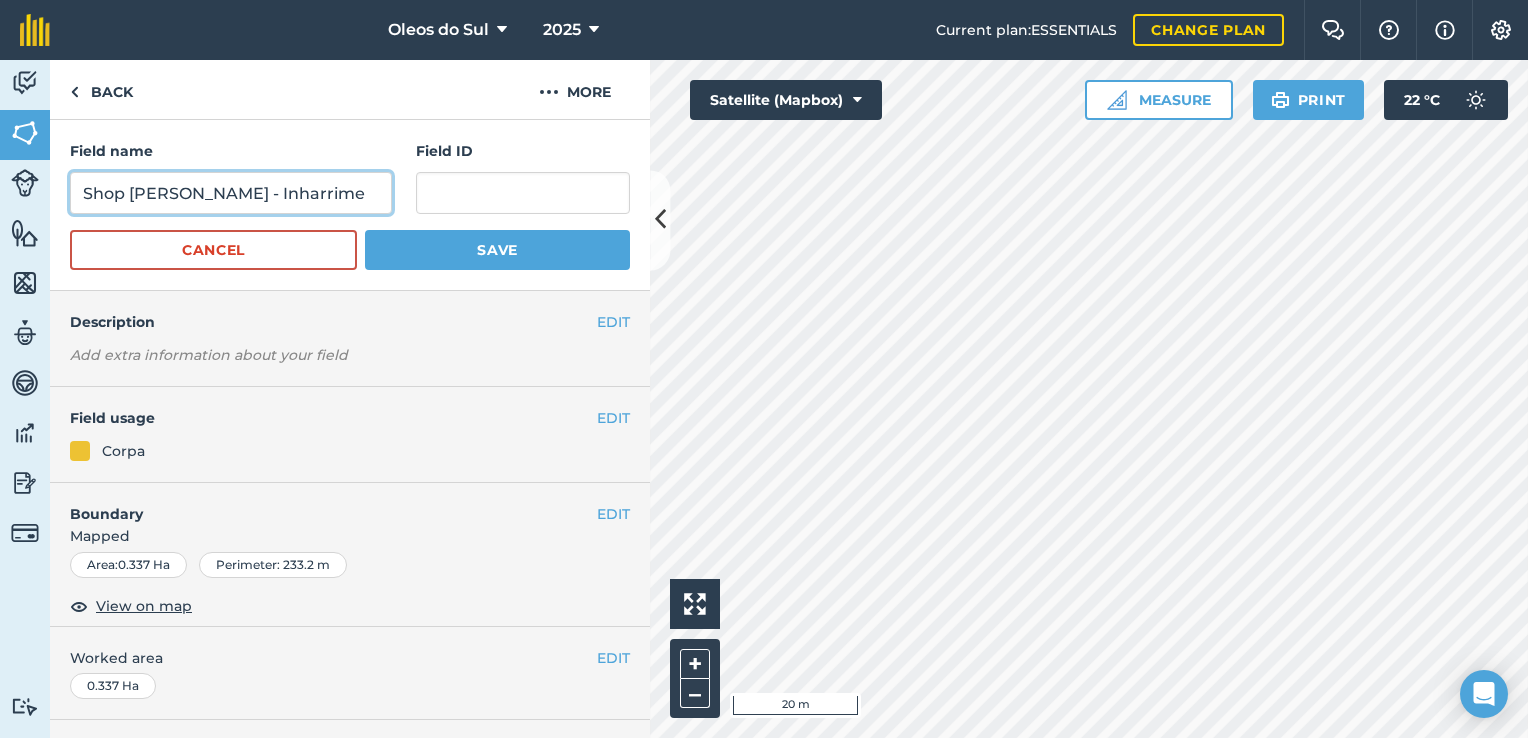 type on "Shop [PERSON_NAME] - Inharrime" 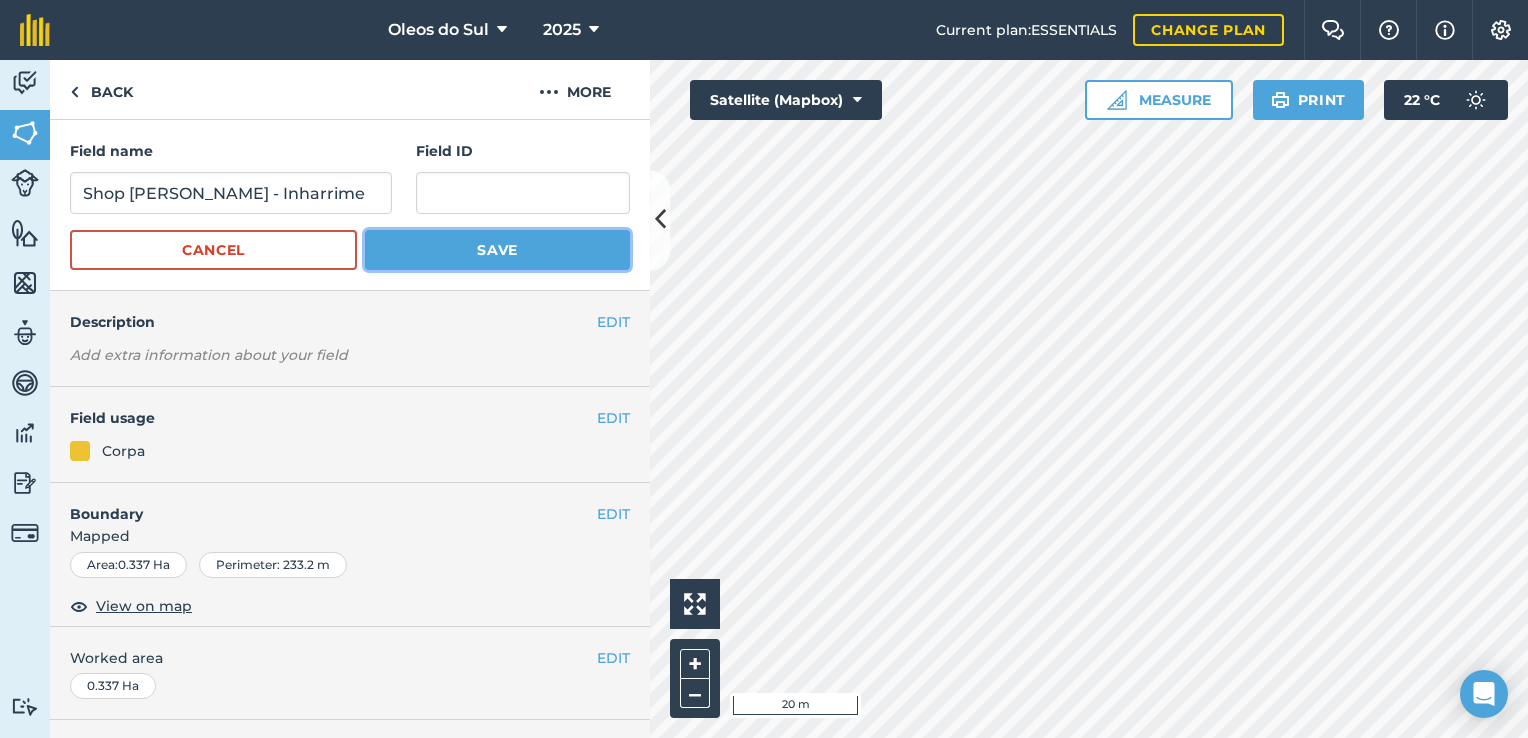 click on "Save" at bounding box center [497, 250] 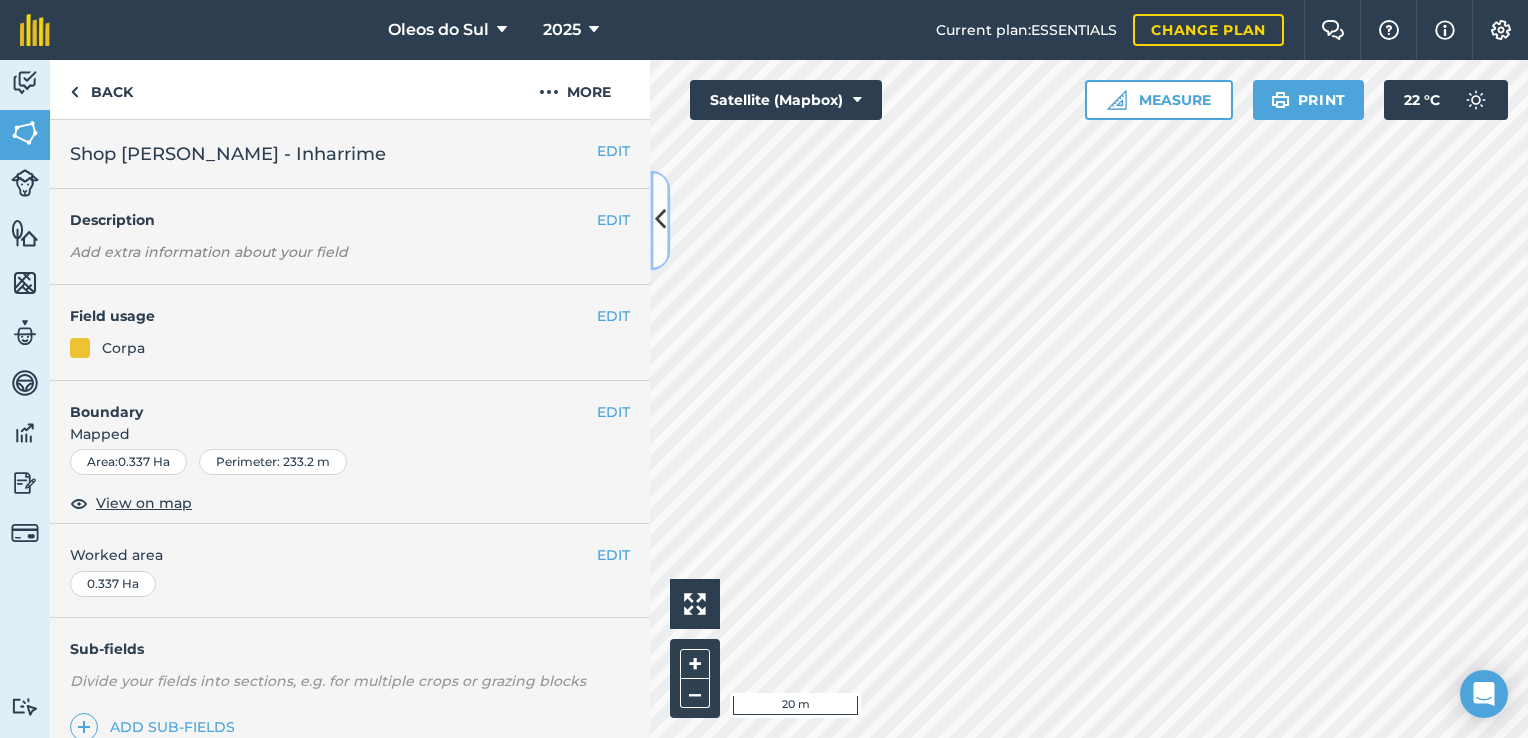 click at bounding box center (660, 220) 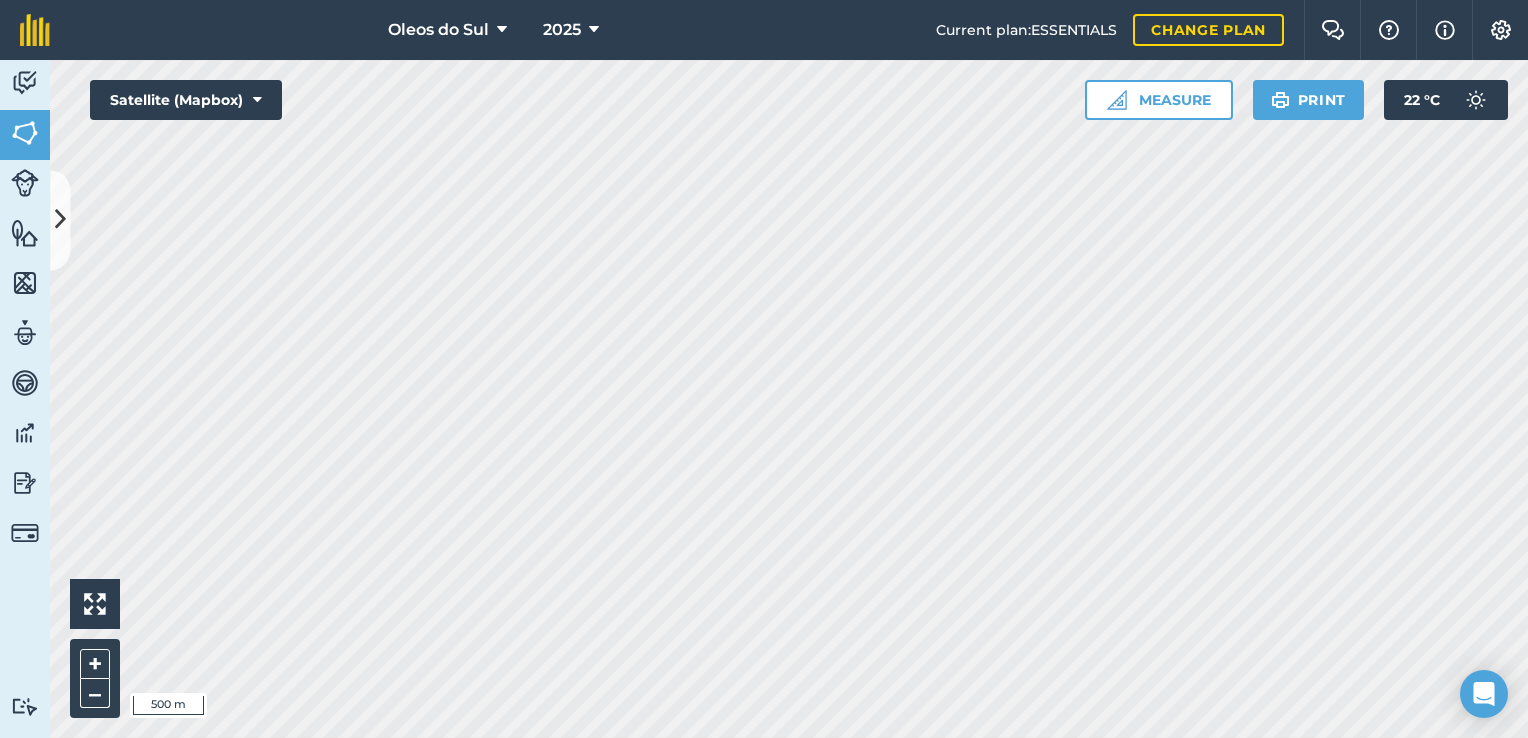 click on "Oleos do Sul 2025 Current plan :  ESSENTIALS   Change plan Farm Chat Help Info Settings Oleos do Sul  -  2025 Printed on  [DATE] Field usages No usage set COCONUT: OIL Corpa Maximum collecting area Feature types COPRA COLECTION-MATINI LINGA LINGA Activity Fields Livestock Features Maps Team Vehicles Data Reporting Billing Tutorials Tutorials   Back   More EDIT Shop Sarifa Cassamo - Inharrime EDIT Description Add extra information about your field EDIT Field usage Corpa EDIT Boundary   Mapped Area :  0.337   Ha Perimeter :   233.2   m   View on map EDIT Worked area 0.337   Ha Sub-fields   Divide your fields into sections, e.g. for multiple crops or grazing blocks   Add sub-fields Add field job Add note   Field Health To-Do Field History Reports There are no outstanding tasks for this field. Click to start drawing i 500 m + – Satellite (Mapbox) Measure Print 22   ° C" at bounding box center [764, 369] 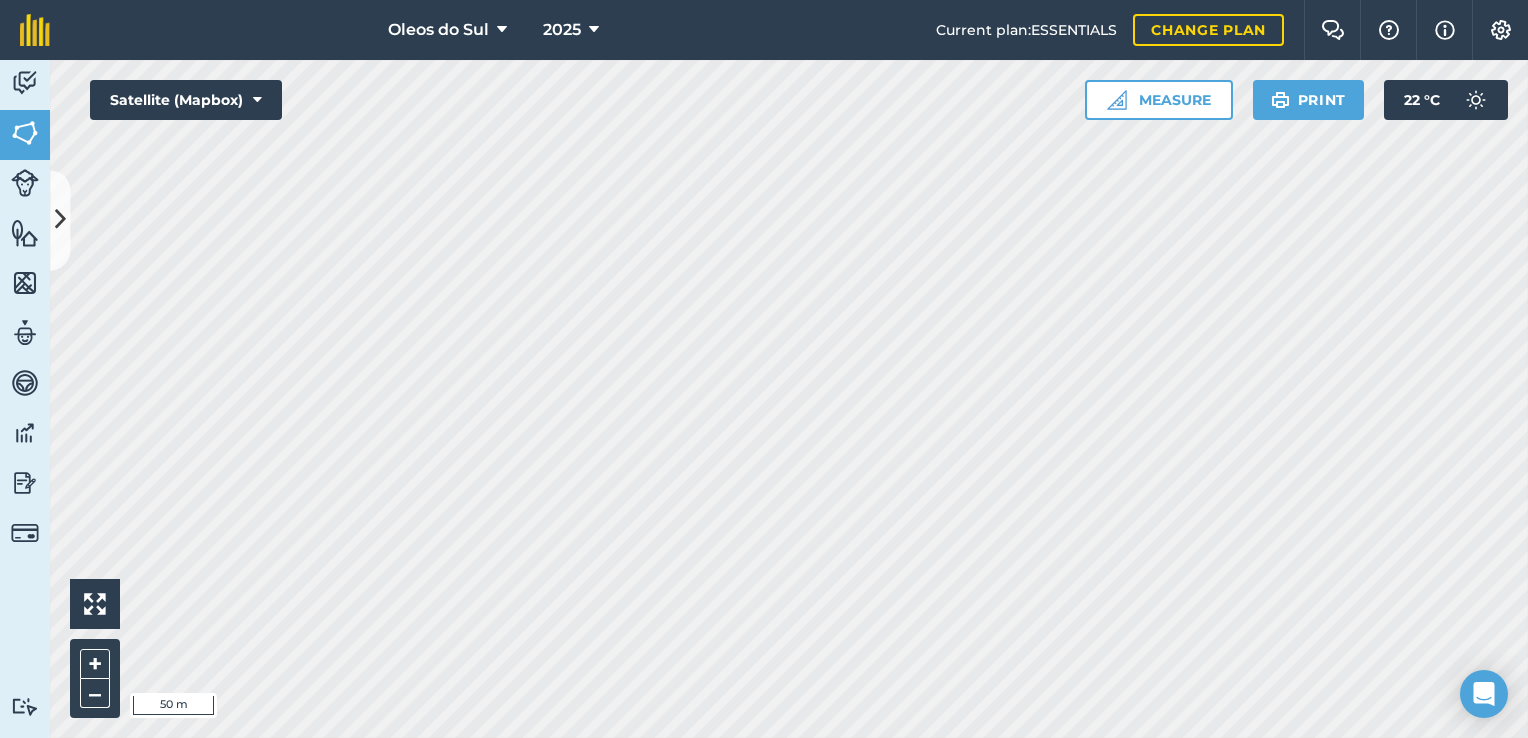click on "Click to start drawing i 50 m + – Satellite (Mapbox) Measure Print 22   ° C" at bounding box center [789, 399] 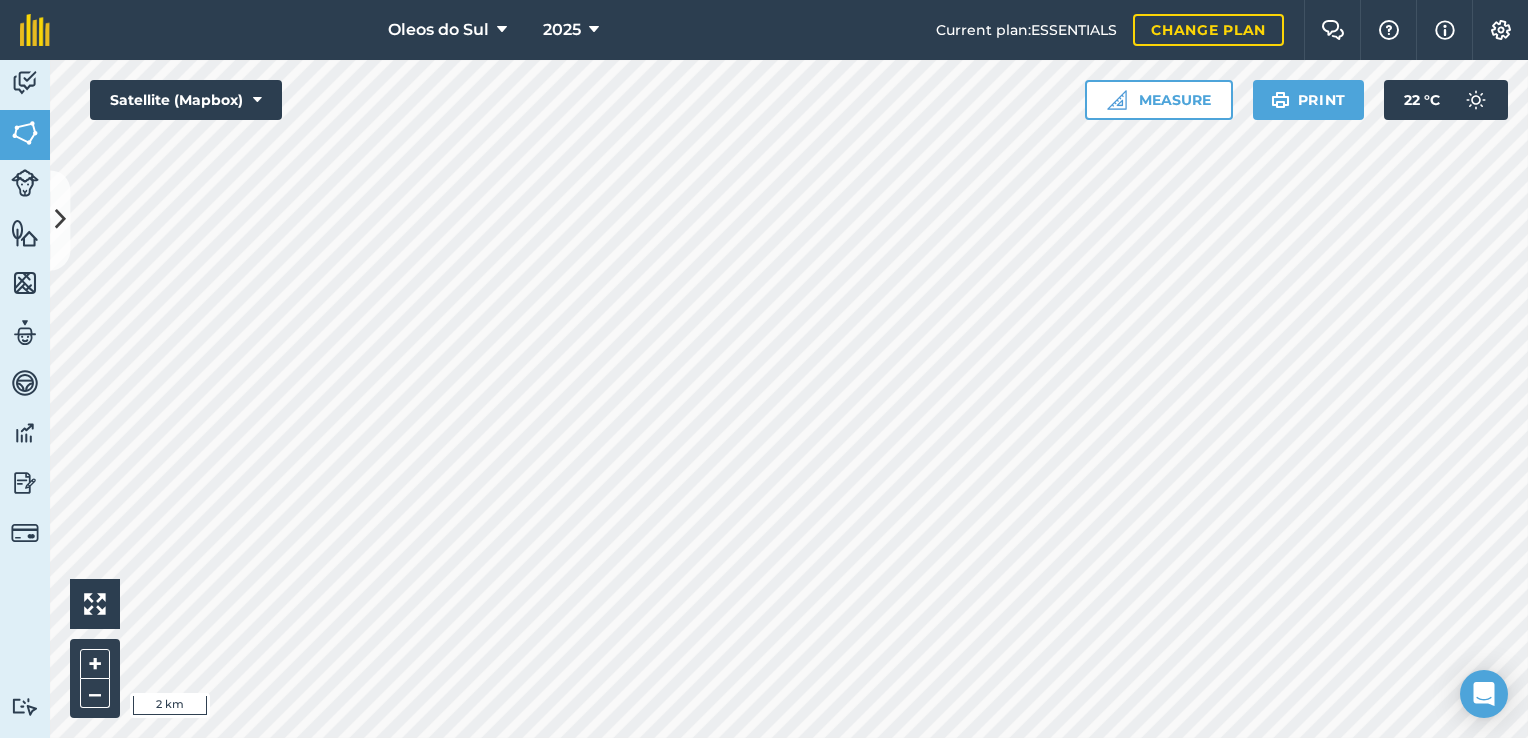 click on "Oleos do Sul 2025 Current plan :  ESSENTIALS   Change plan Farm Chat Help Info Settings Oleos do Sul  -  2025 Printed on  [DATE] Field usages No usage set COCONUT: OIL Corpa Maximum collecting area Feature types COPRA COLECTION-MATINI LINGA LINGA Activity Fields Livestock Features Maps Team Vehicles Data Reporting Billing Tutorials Tutorials Fields   Add   Set usage Visibility: On Total area :  46,870   Ha Edit fields By usages, Filters (1) Corpa 46,870   Ha [PERSON_NAME] - collection Point 12 0.003546   Ha [PERSON_NAME] - Collection point 0.007574   [GEOGRAPHIC_DATA][PERSON_NAME]   Ha [PERSON_NAME] - Collection point 0.003874   Ha Shop [PERSON_NAME] 0.02387   Ha Shop [PERSON_NAME] - Inharrime 0.337   Ha Click to start drawing i 2 km + – Satellite (Mapbox) Measure Print 22   ° C" at bounding box center (764, 369) 